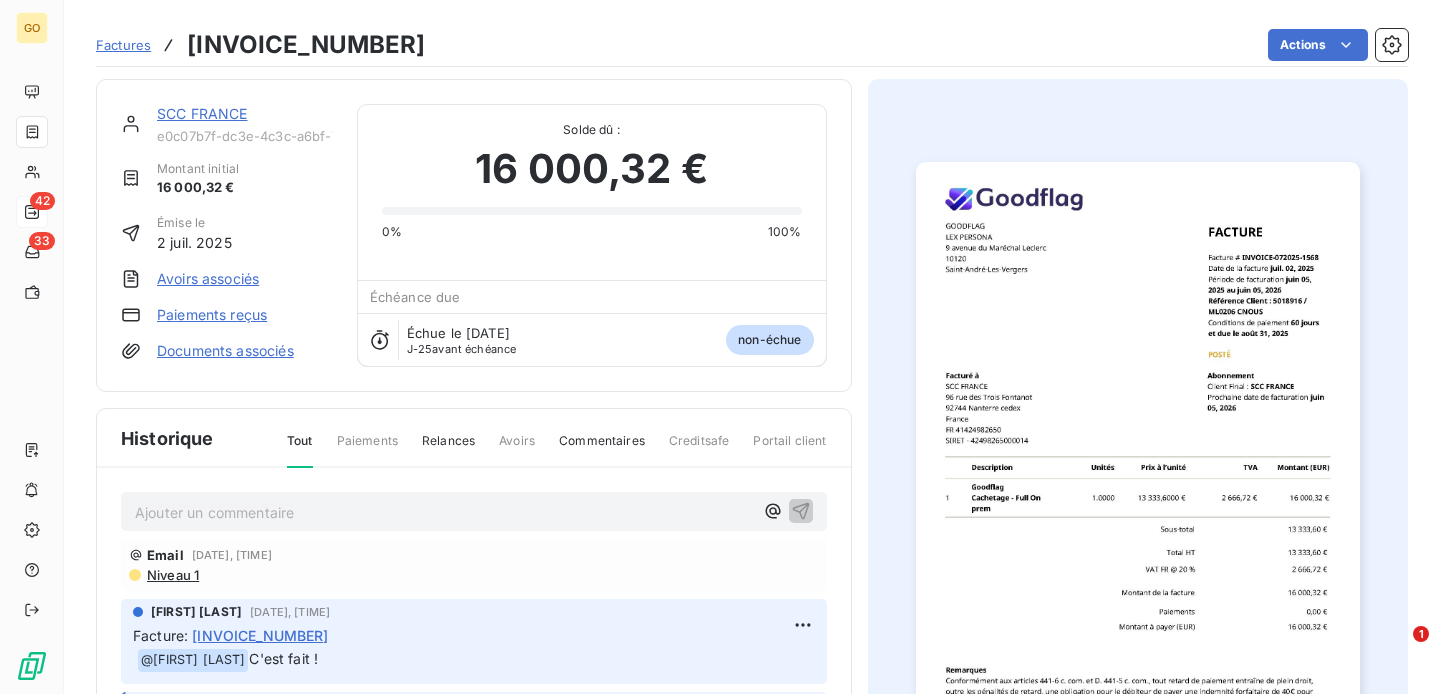 scroll, scrollTop: 0, scrollLeft: 0, axis: both 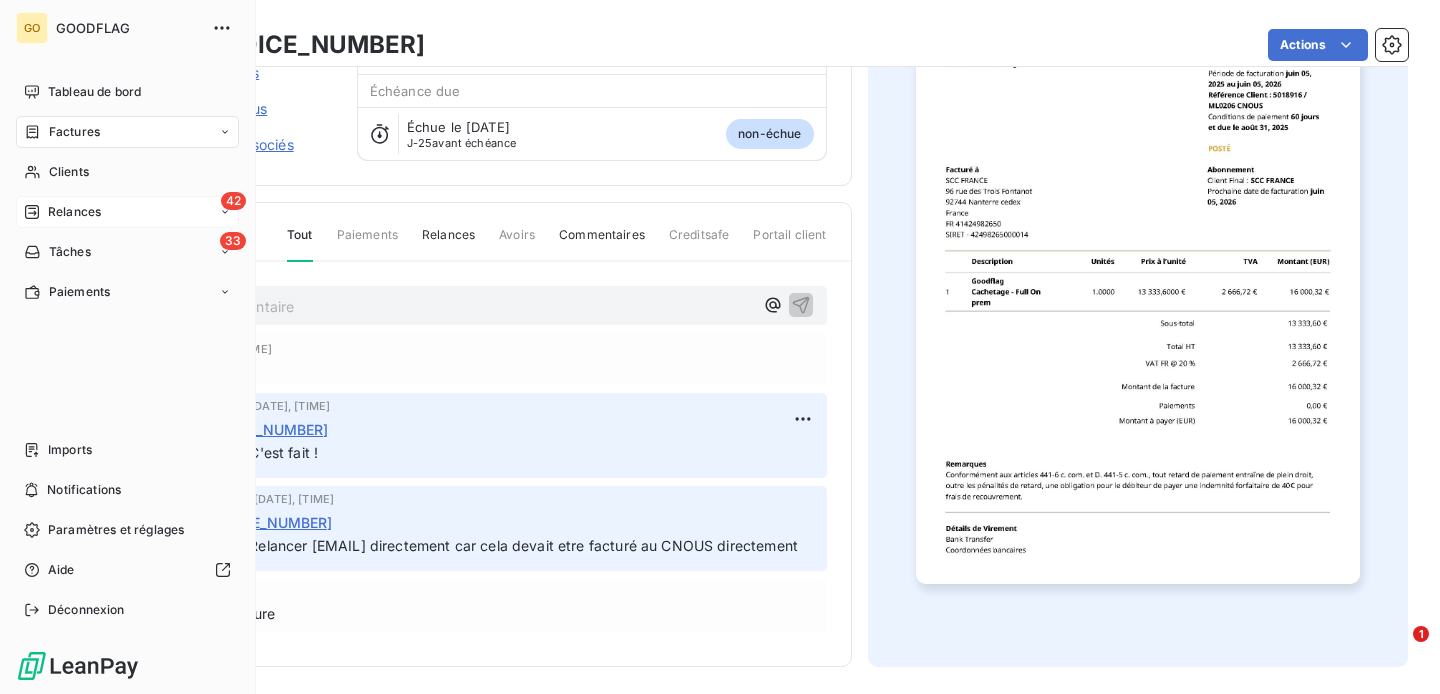 click on "42 Relances" at bounding box center (127, 212) 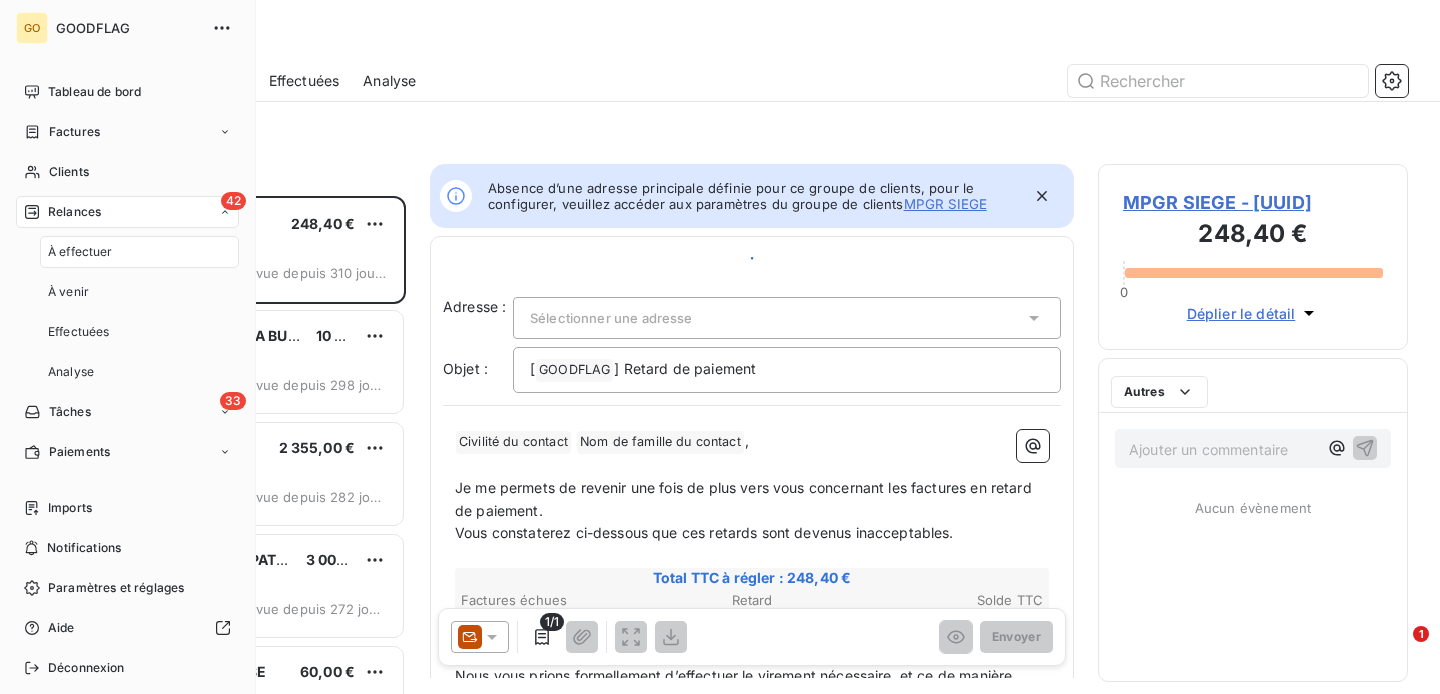 scroll, scrollTop: 1, scrollLeft: 1, axis: both 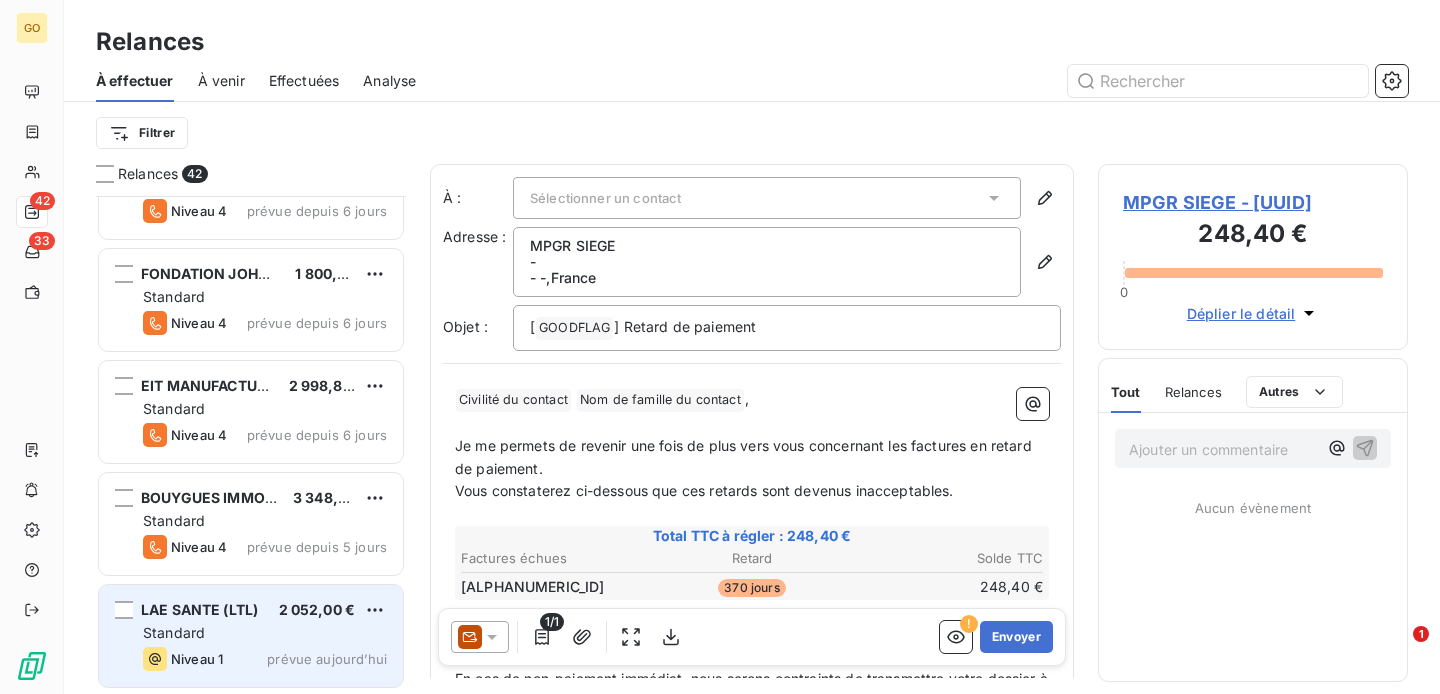click on "Standard" at bounding box center [265, 633] 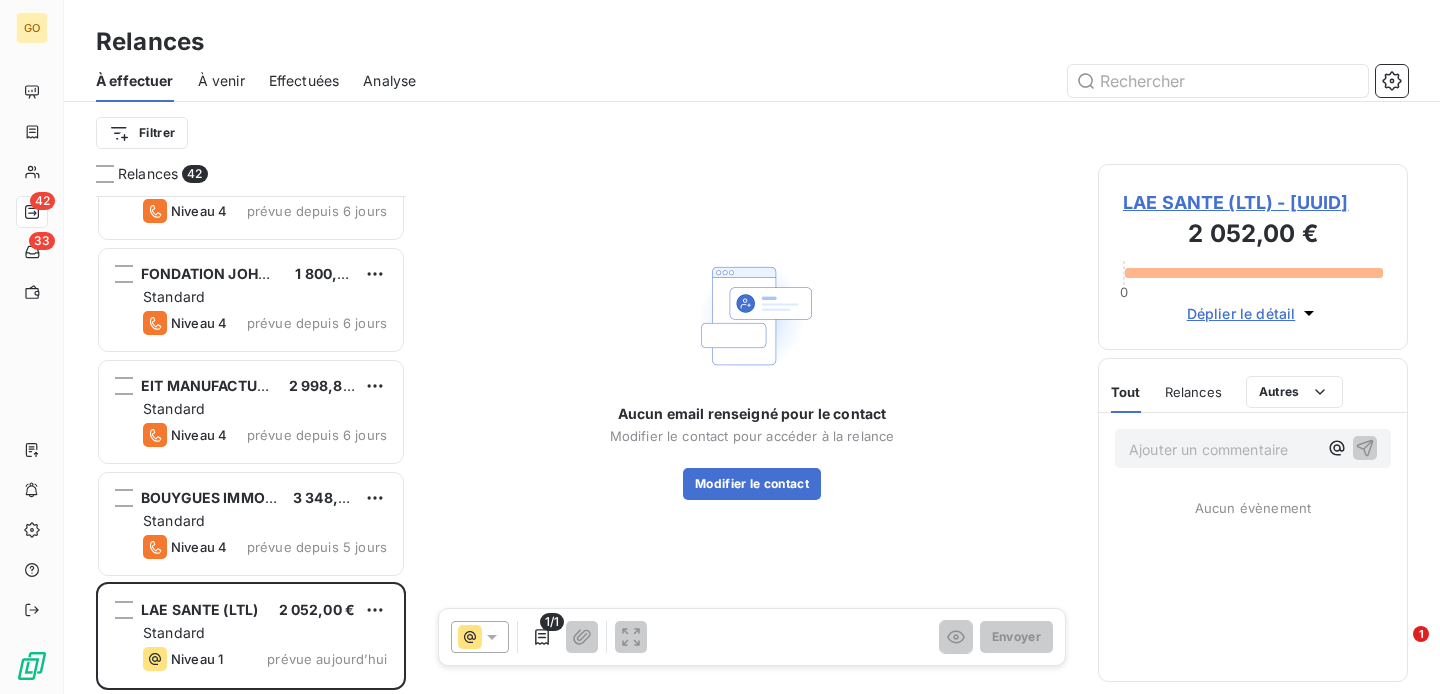 click at bounding box center [480, 637] 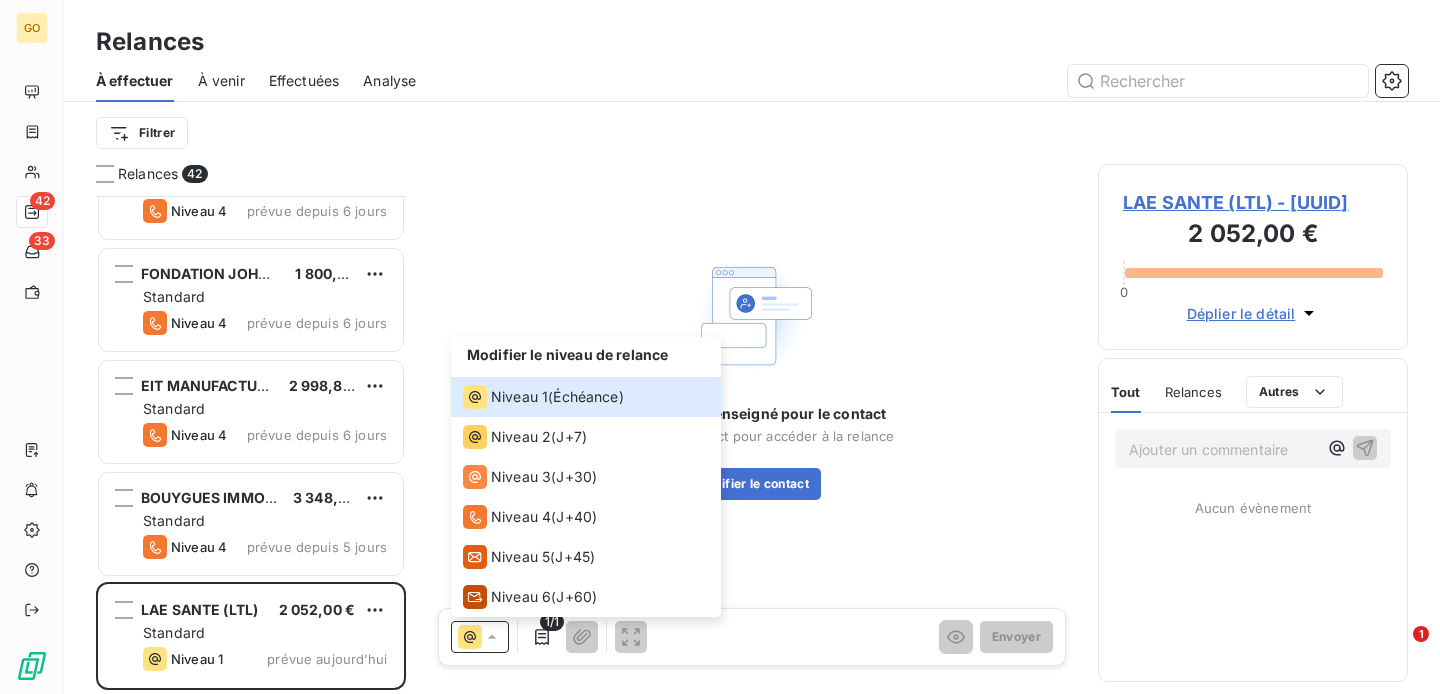 click on "Aucun email renseigné pour le contact Modifier le contact pour accéder à la relance Modifier le contact" at bounding box center [752, 376] 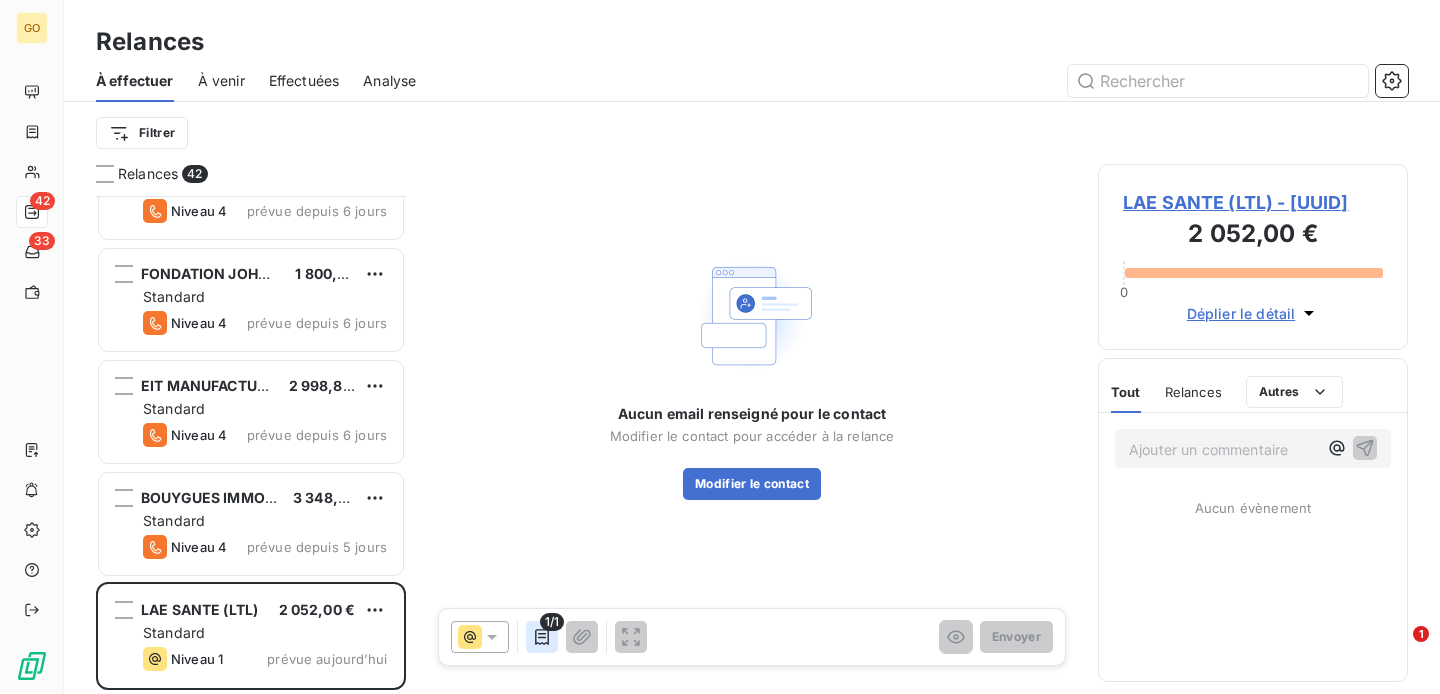click 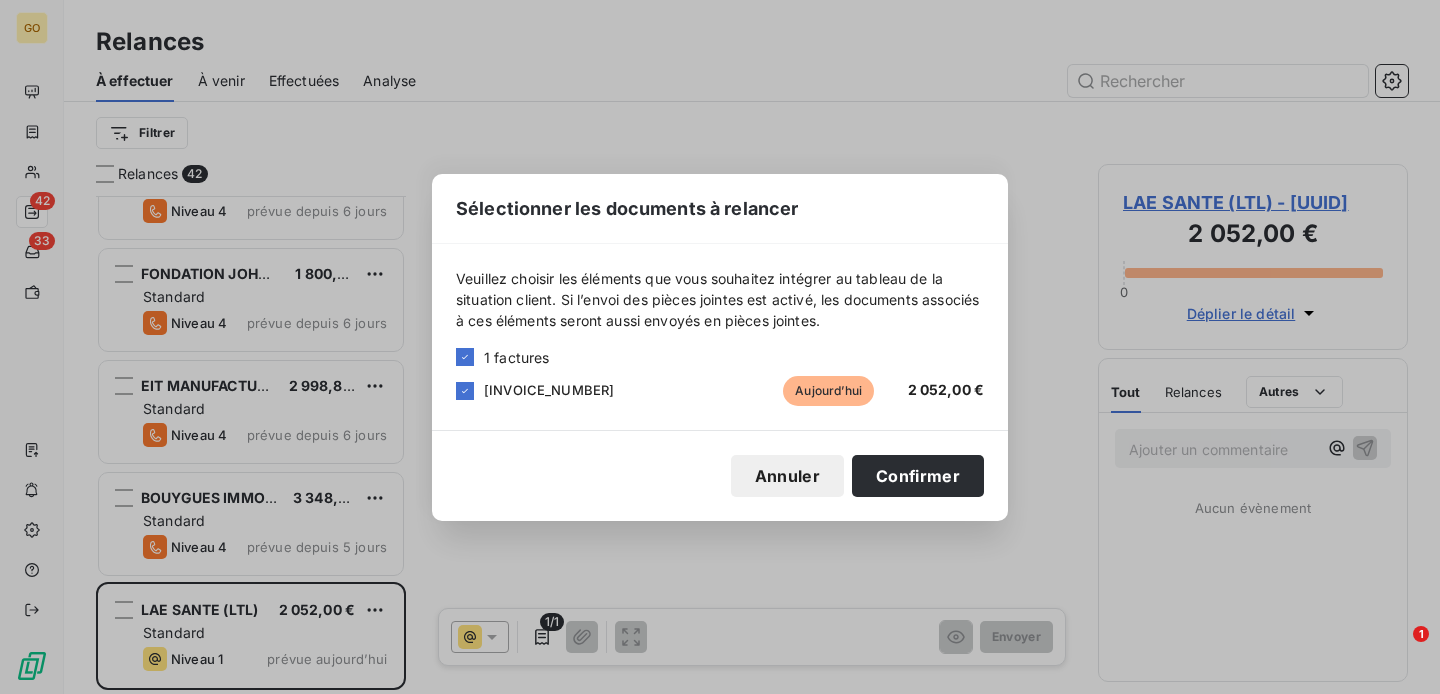 click on "[INVOICE_NUMBER]" at bounding box center [549, 390] 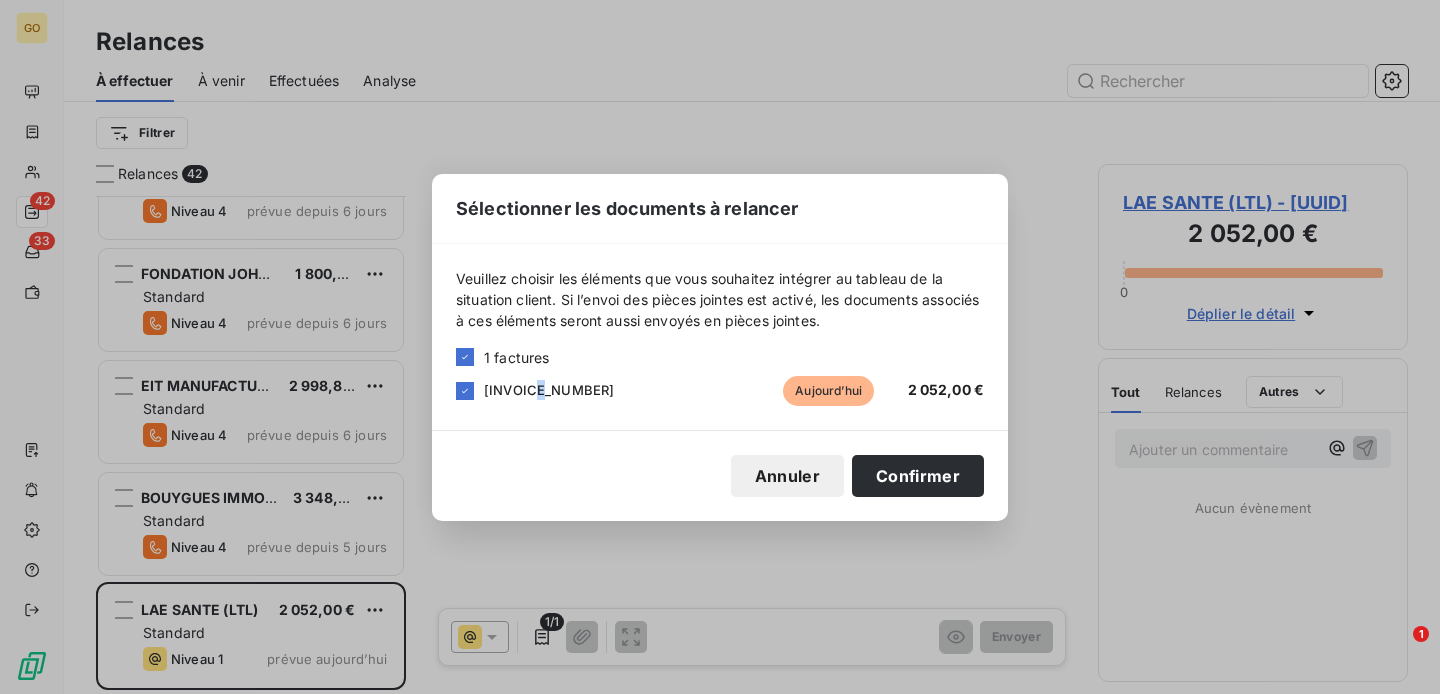 click on "[INVOICE_NUMBER]" at bounding box center (549, 390) 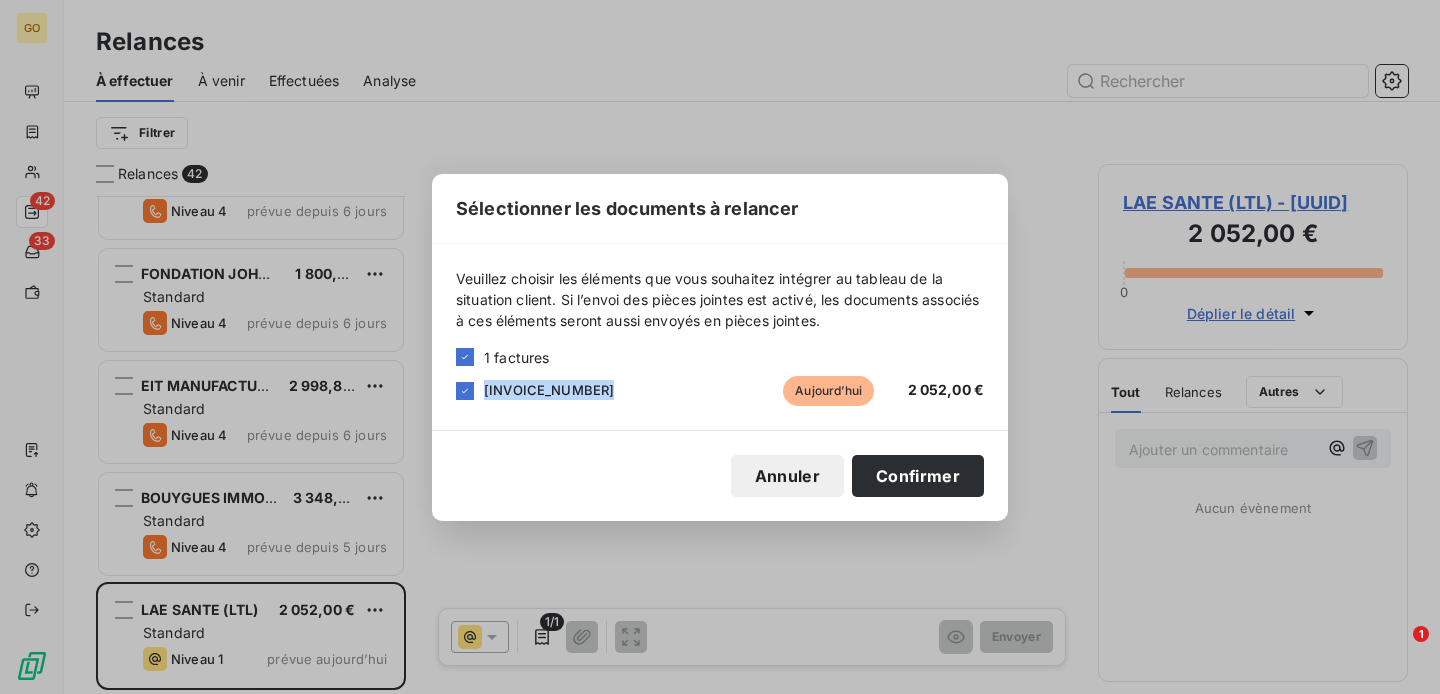 copy on "[INVOICE_NUMBER]" 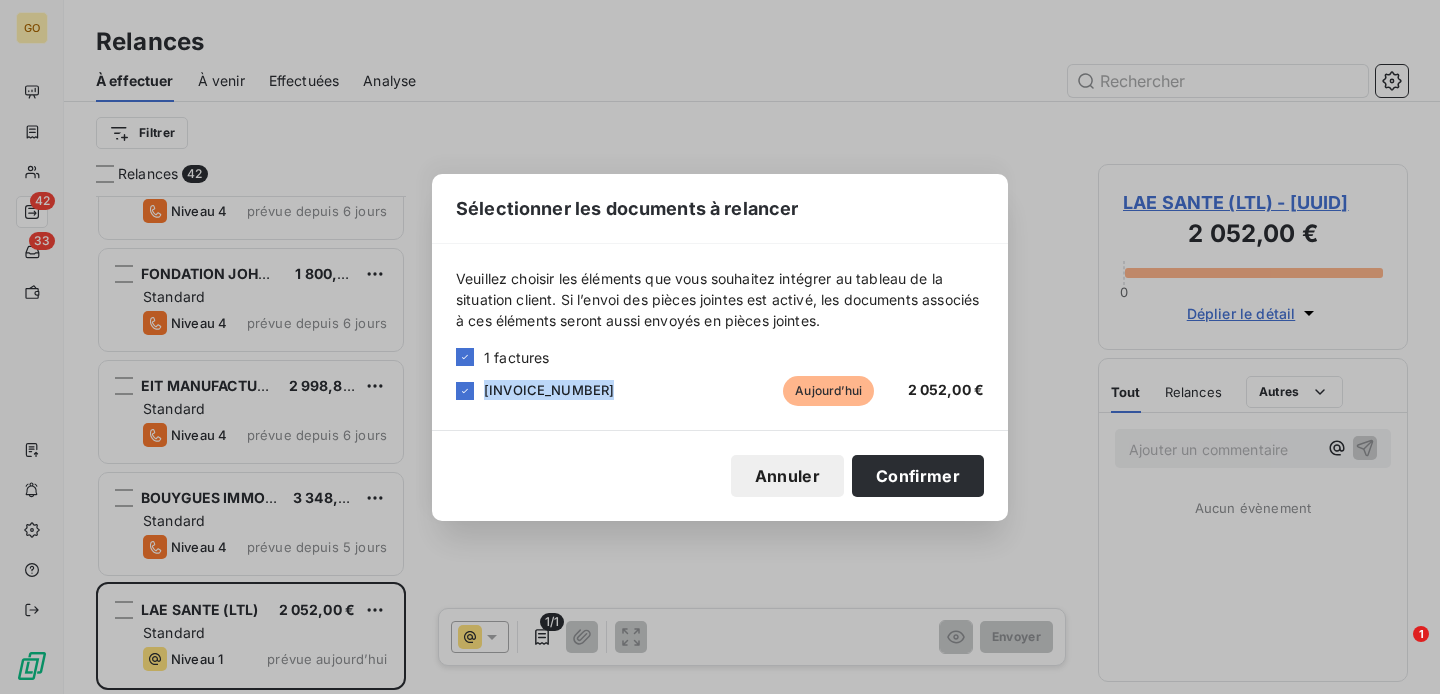 click on "Annuler" at bounding box center [787, 476] 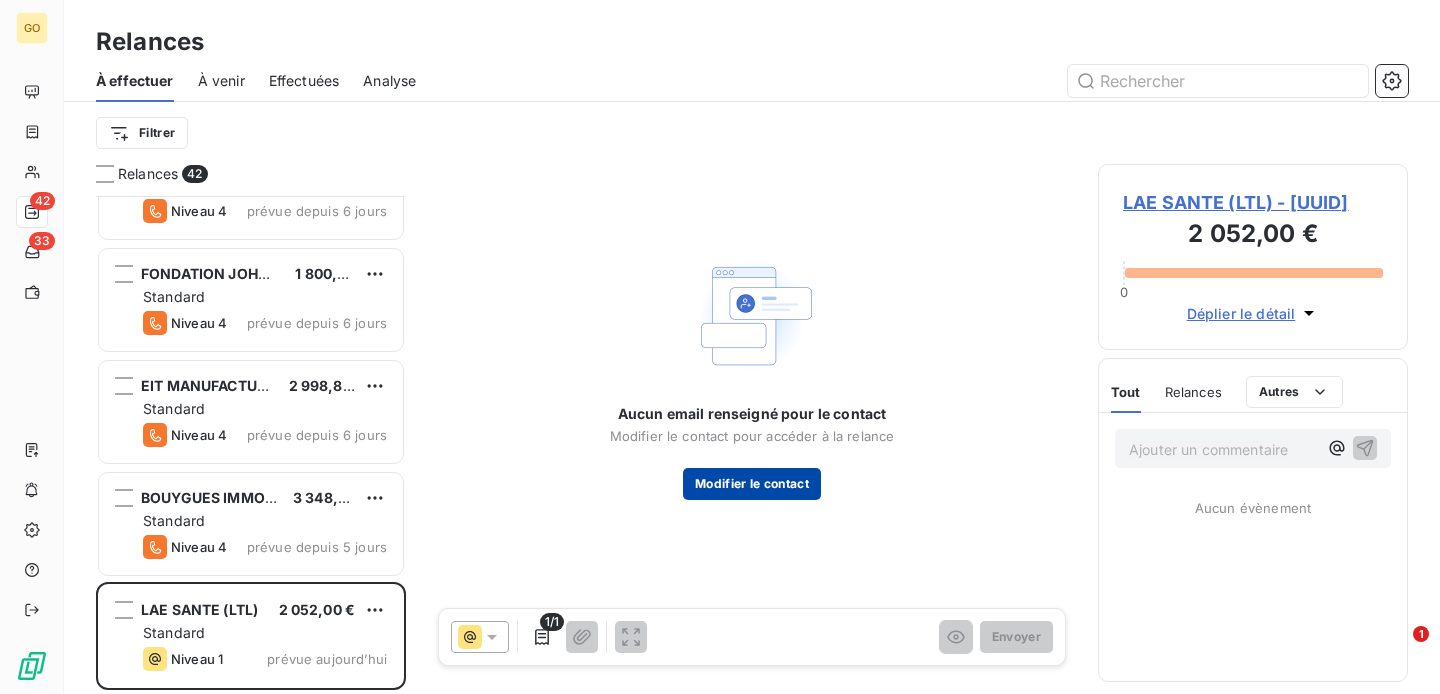 click on "Modifier le contact" at bounding box center (752, 484) 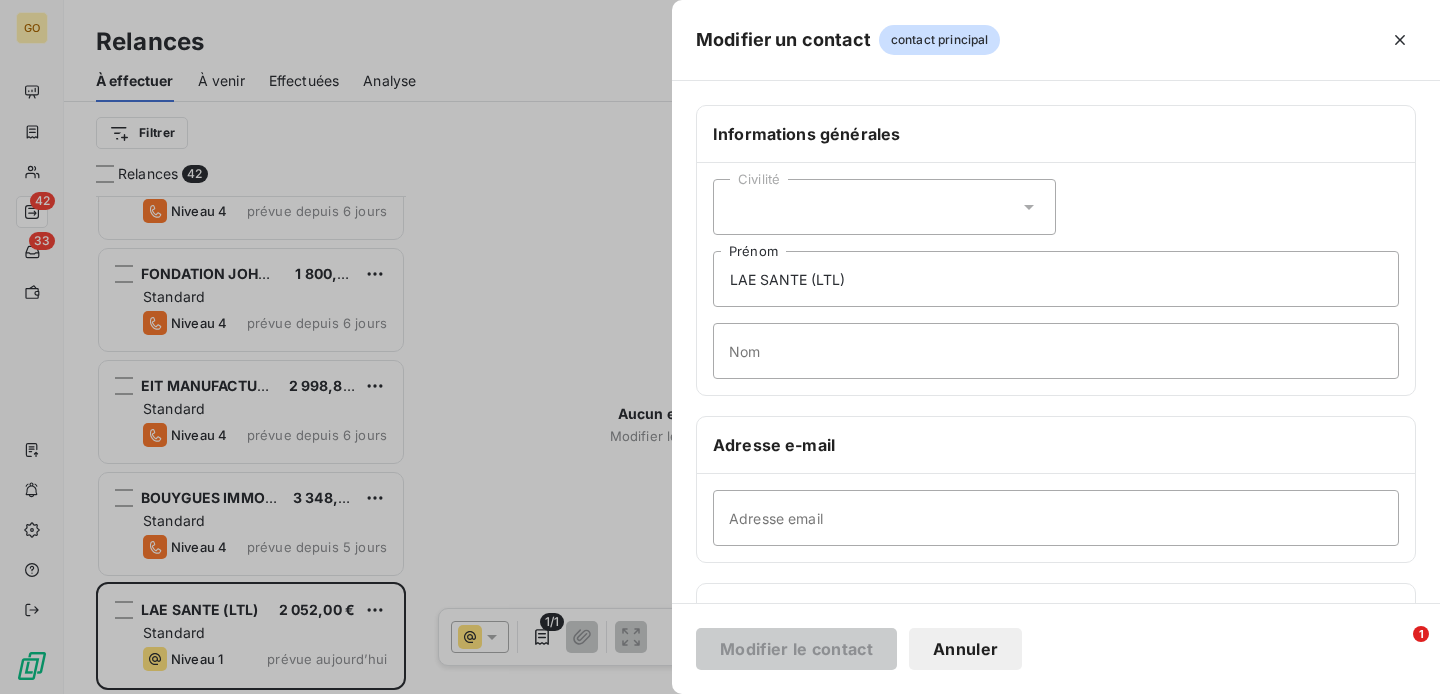 scroll, scrollTop: 157, scrollLeft: 0, axis: vertical 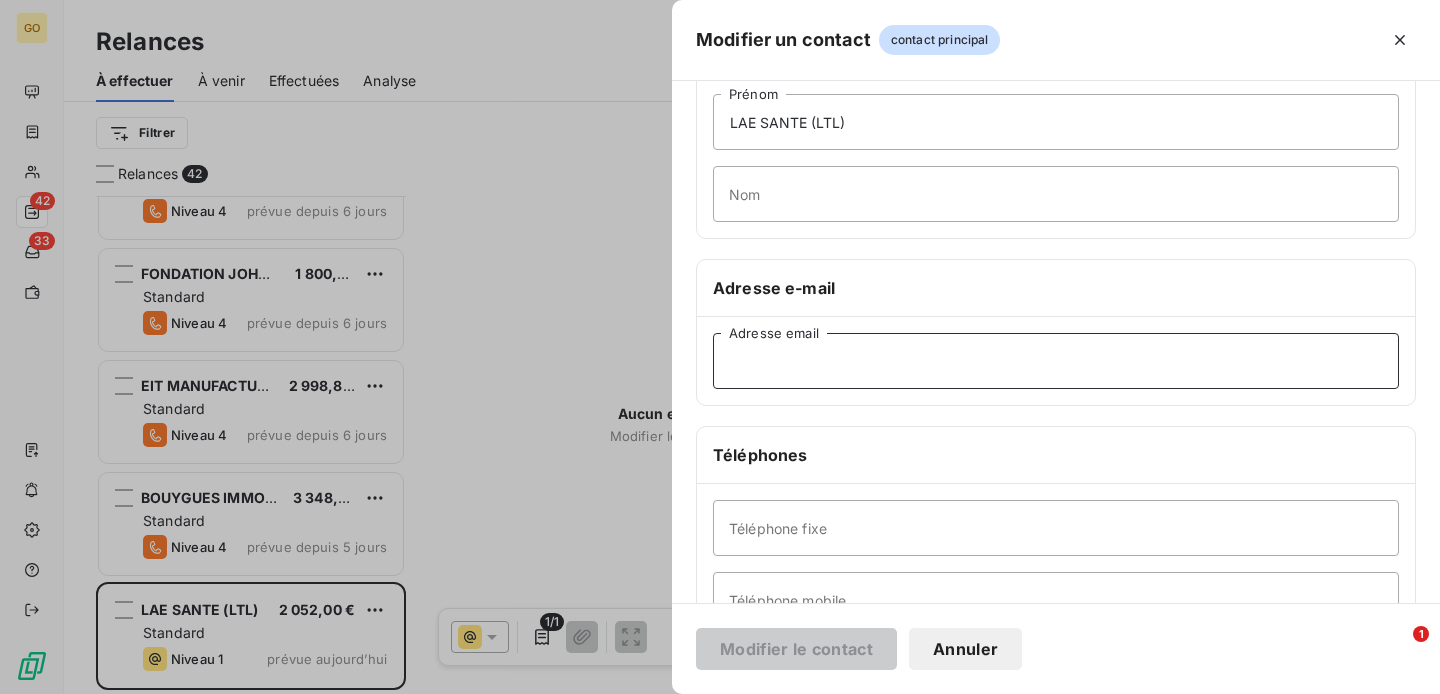 click on "Adresse email" at bounding box center [1056, 361] 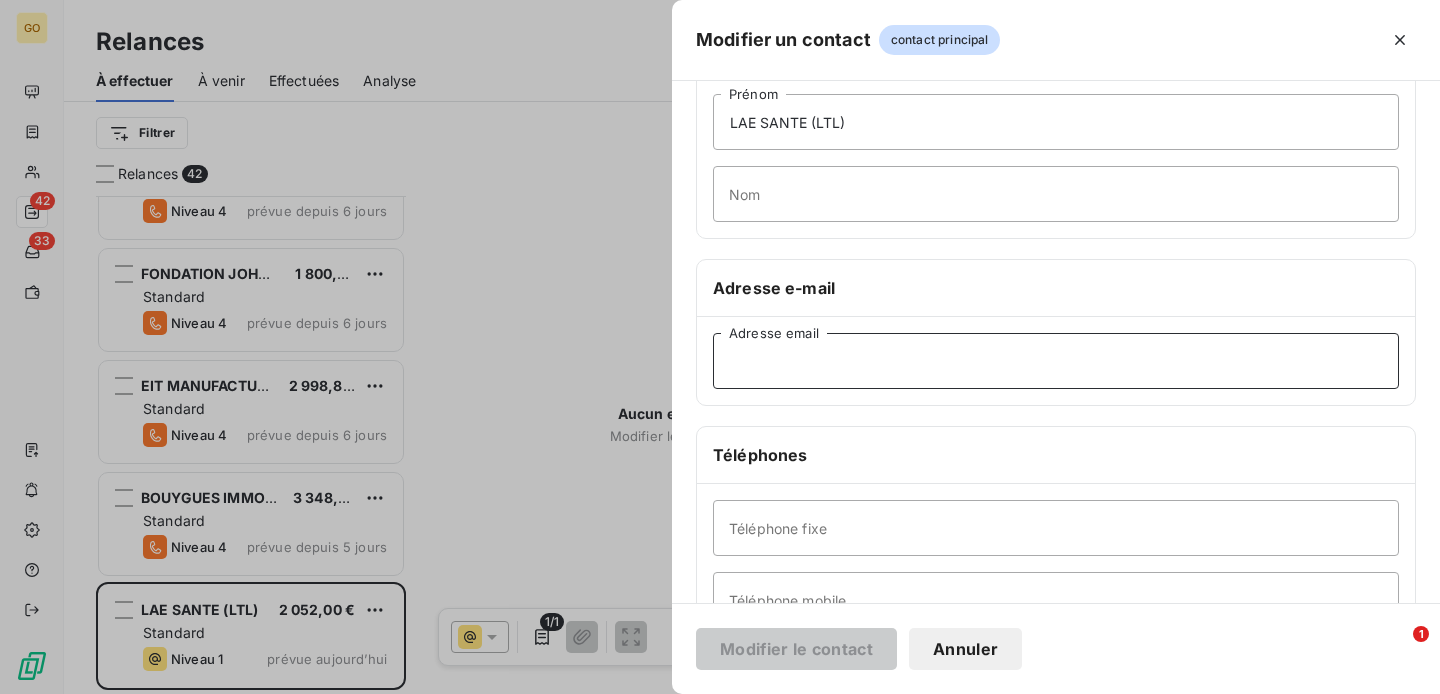 paste on "[EMAIL]" 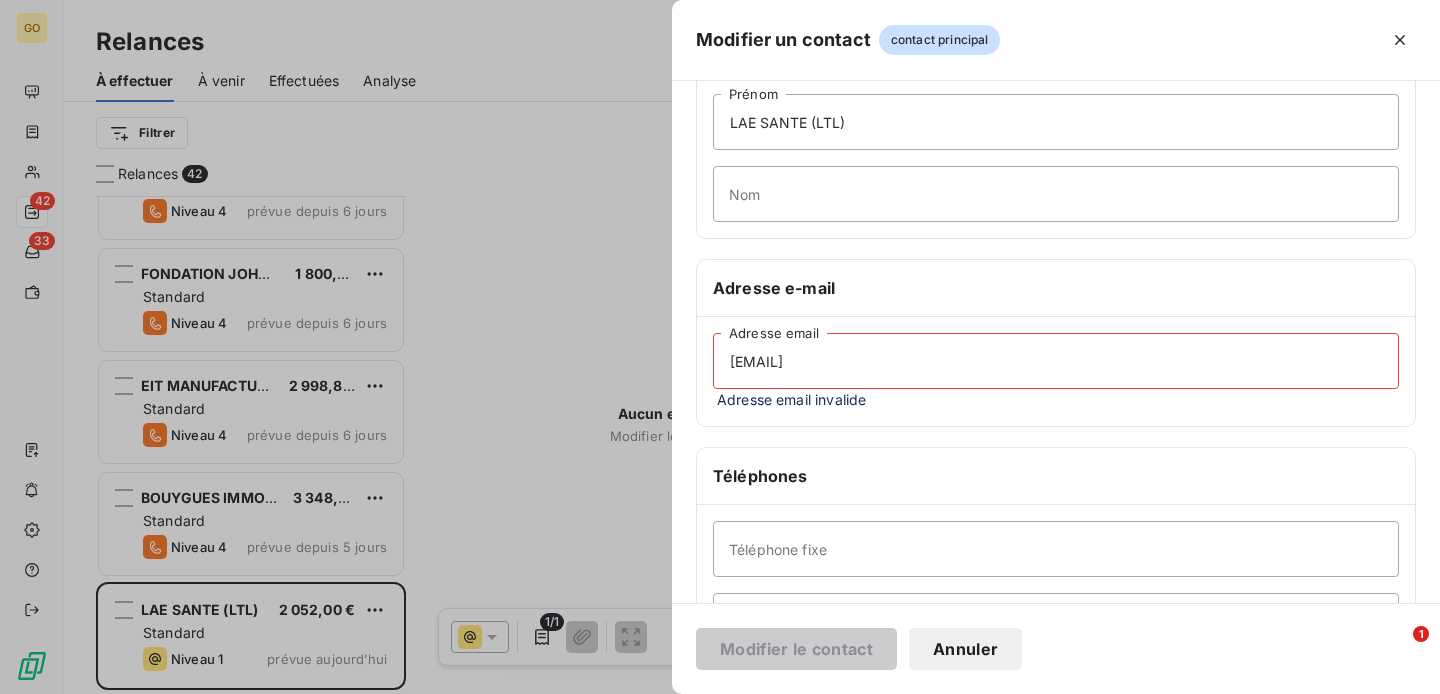 click on "Civilité LAE SANTE (LTL) [FIRST] [LAST]" at bounding box center [1056, 122] 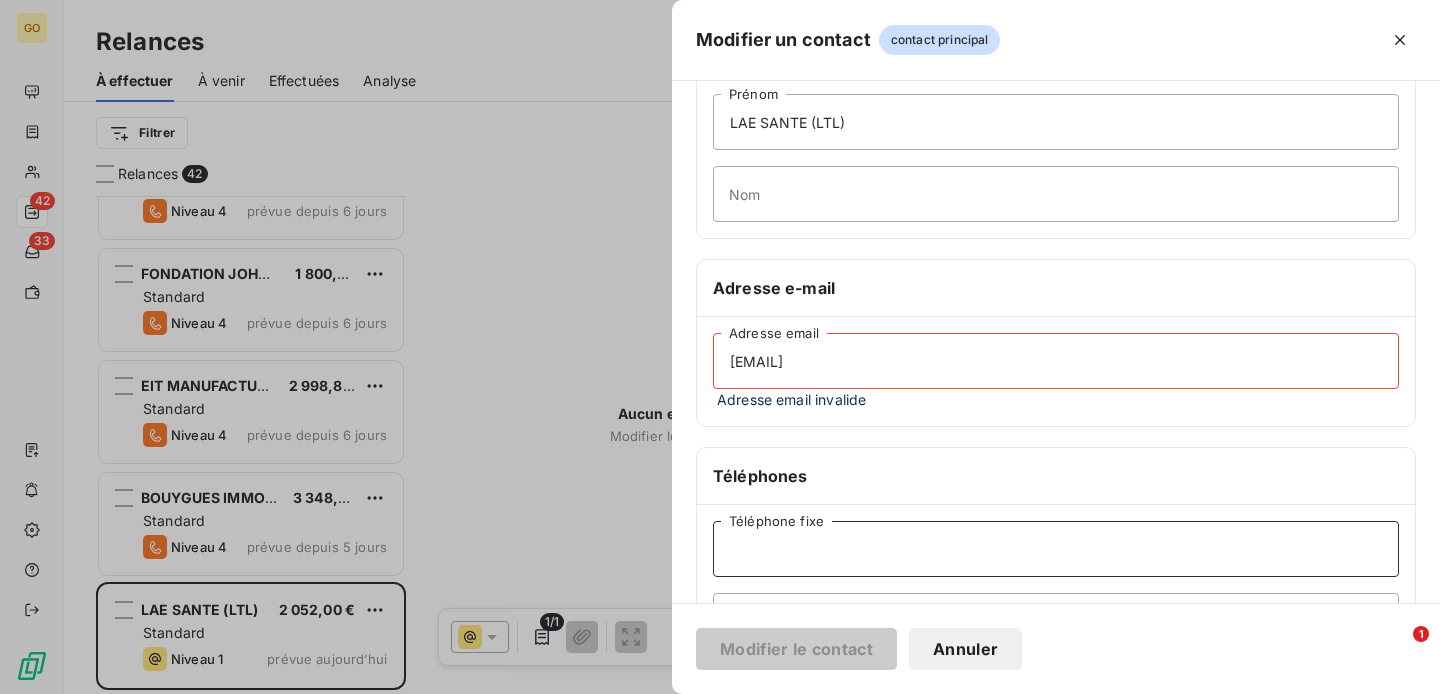 click on "Téléphone fixe" at bounding box center (1056, 549) 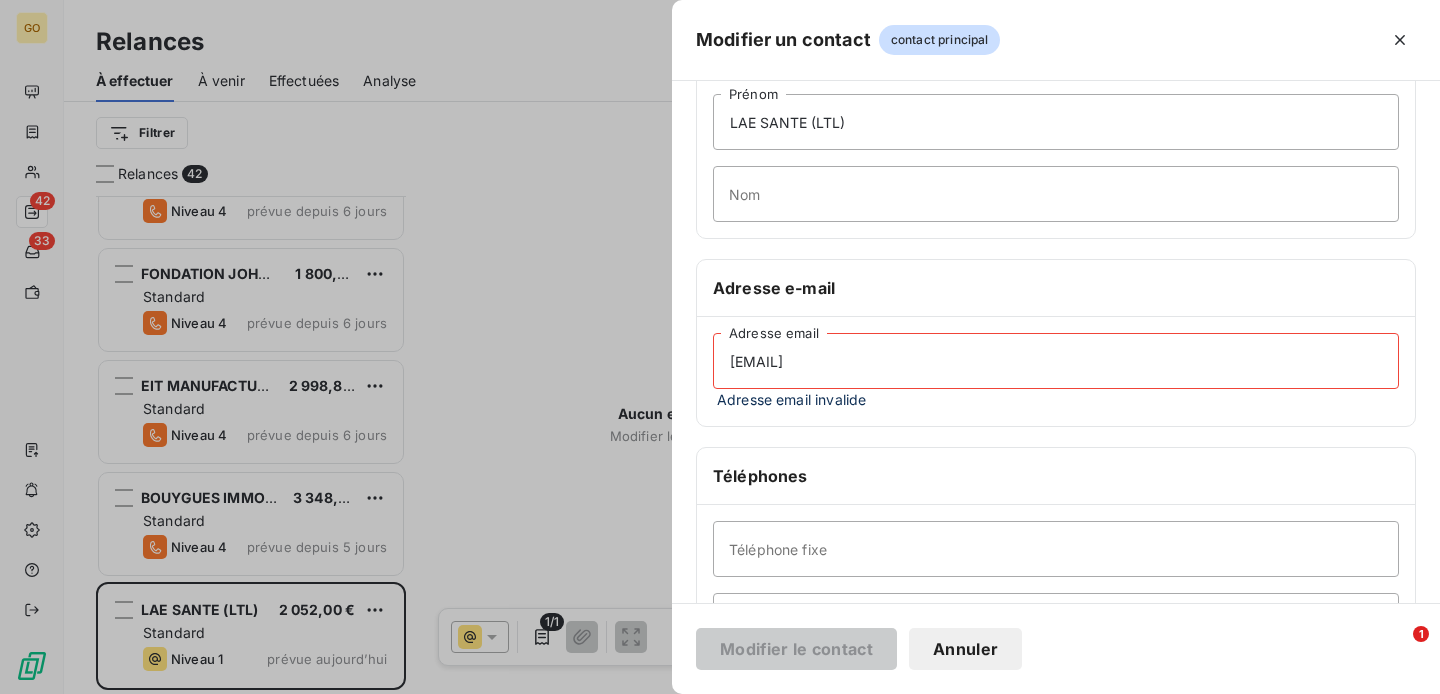 click on "Adresse email invalide" at bounding box center (1056, 399) 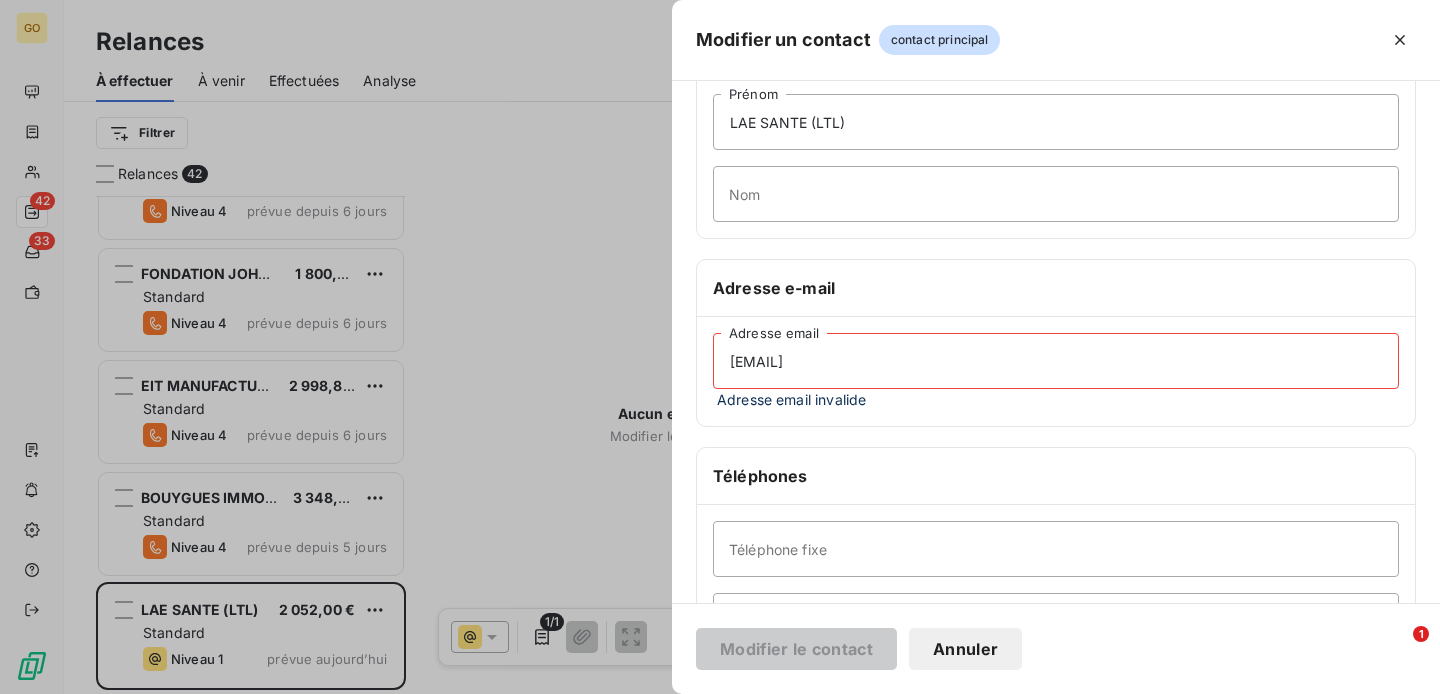 click on "[EMAIL]" at bounding box center (1056, 361) 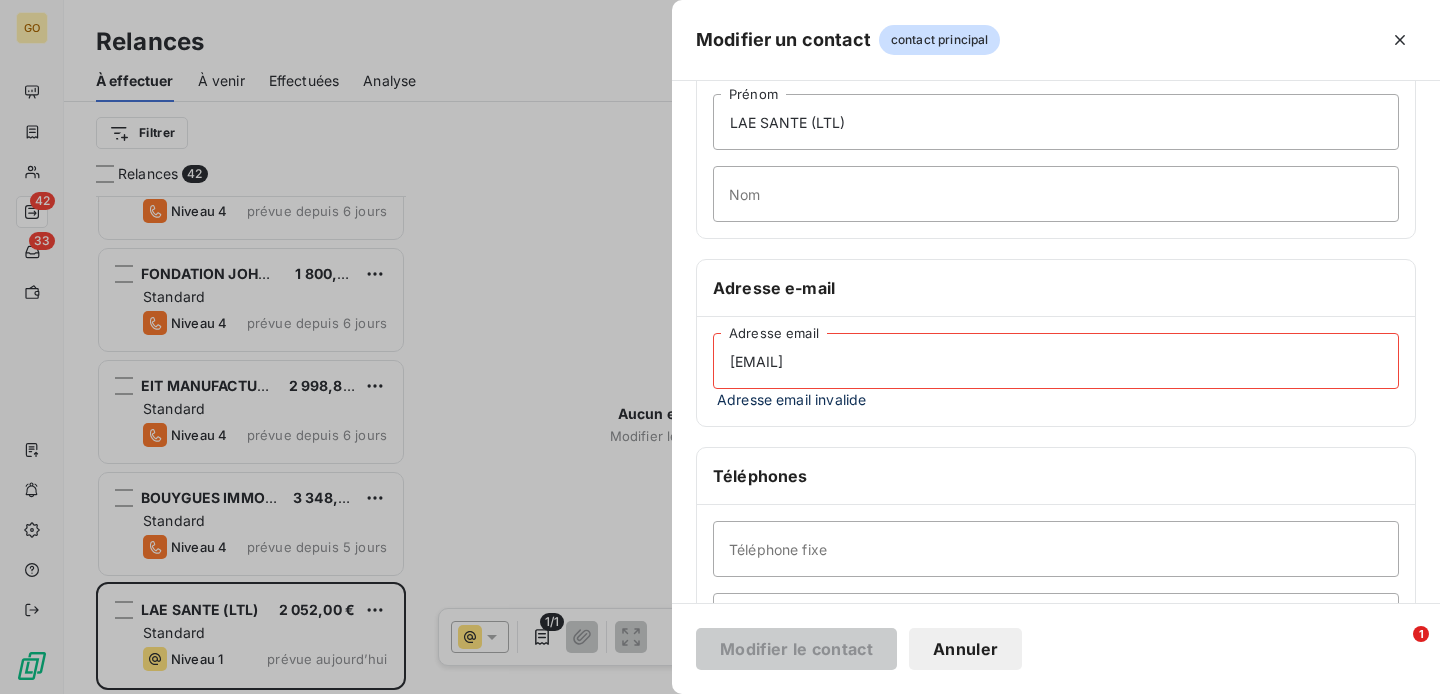 click on "[EMAIL]" at bounding box center [1056, 361] 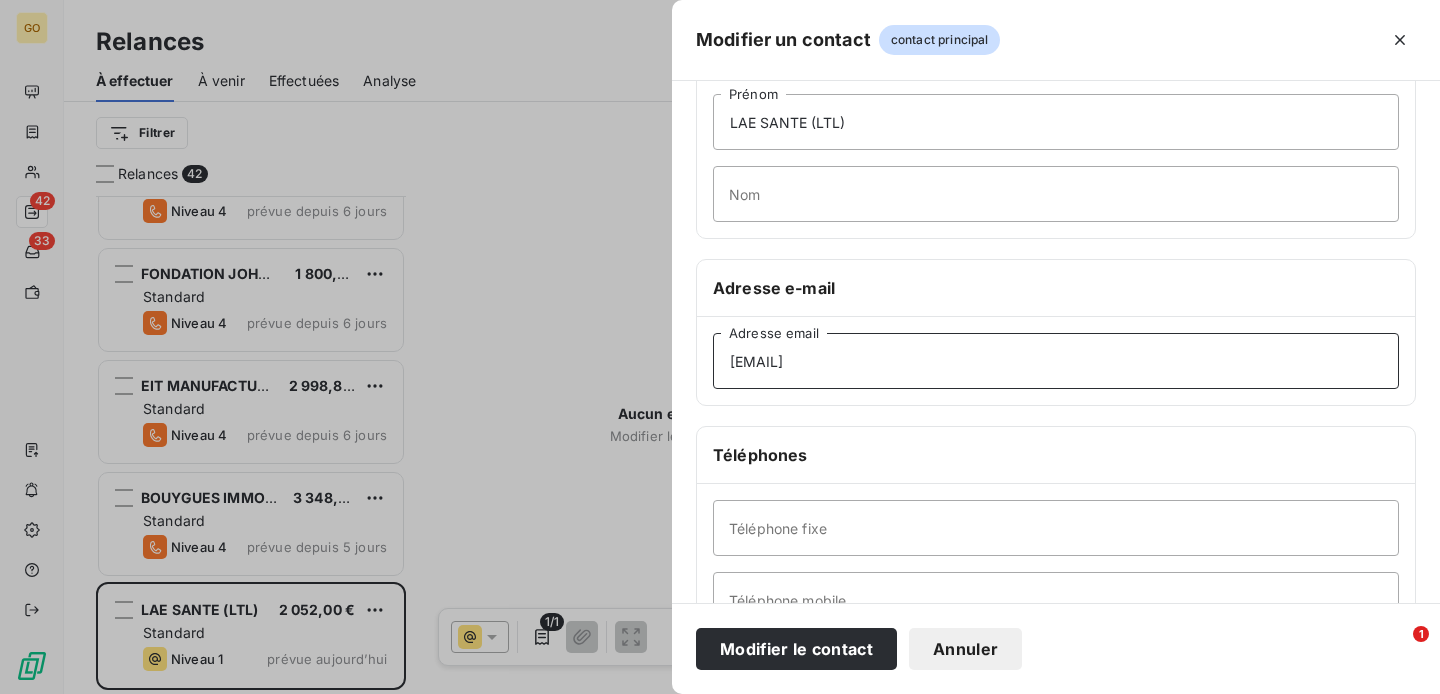 type on "[EMAIL]" 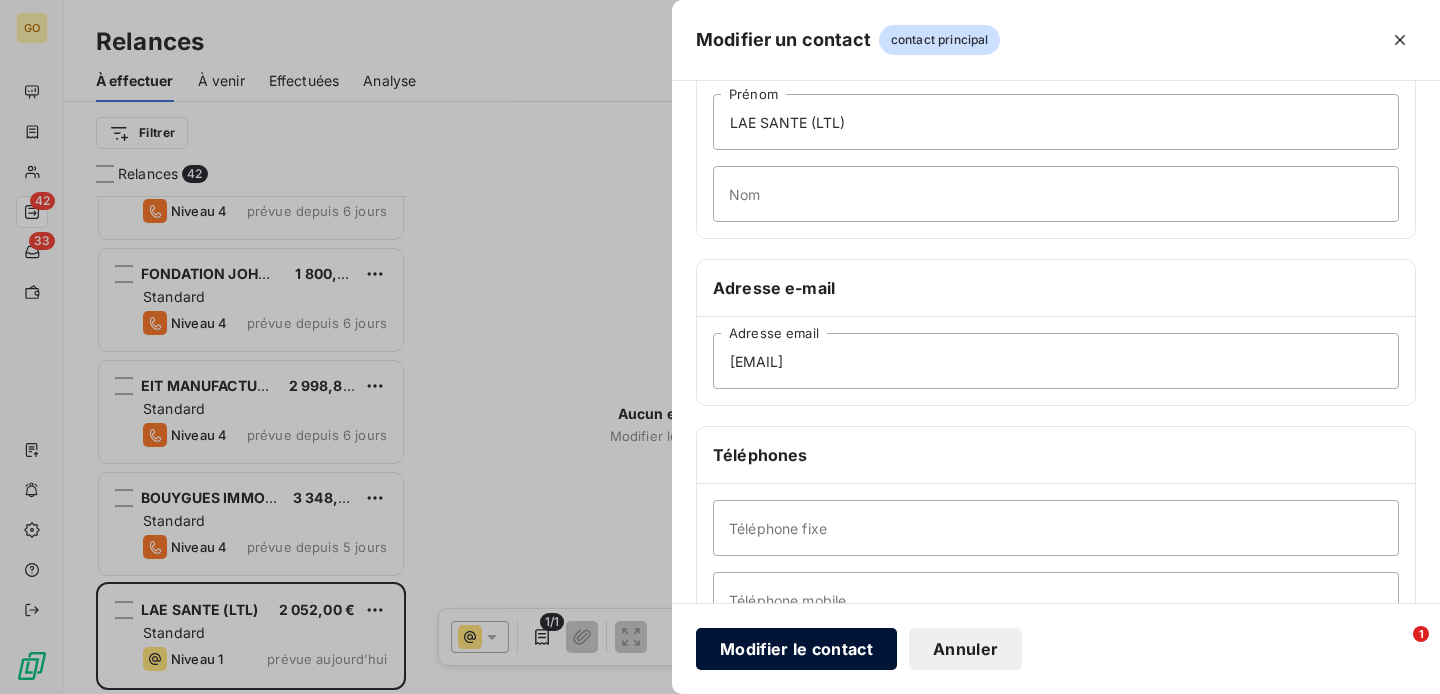 click on "Modifier le contact" at bounding box center (796, 649) 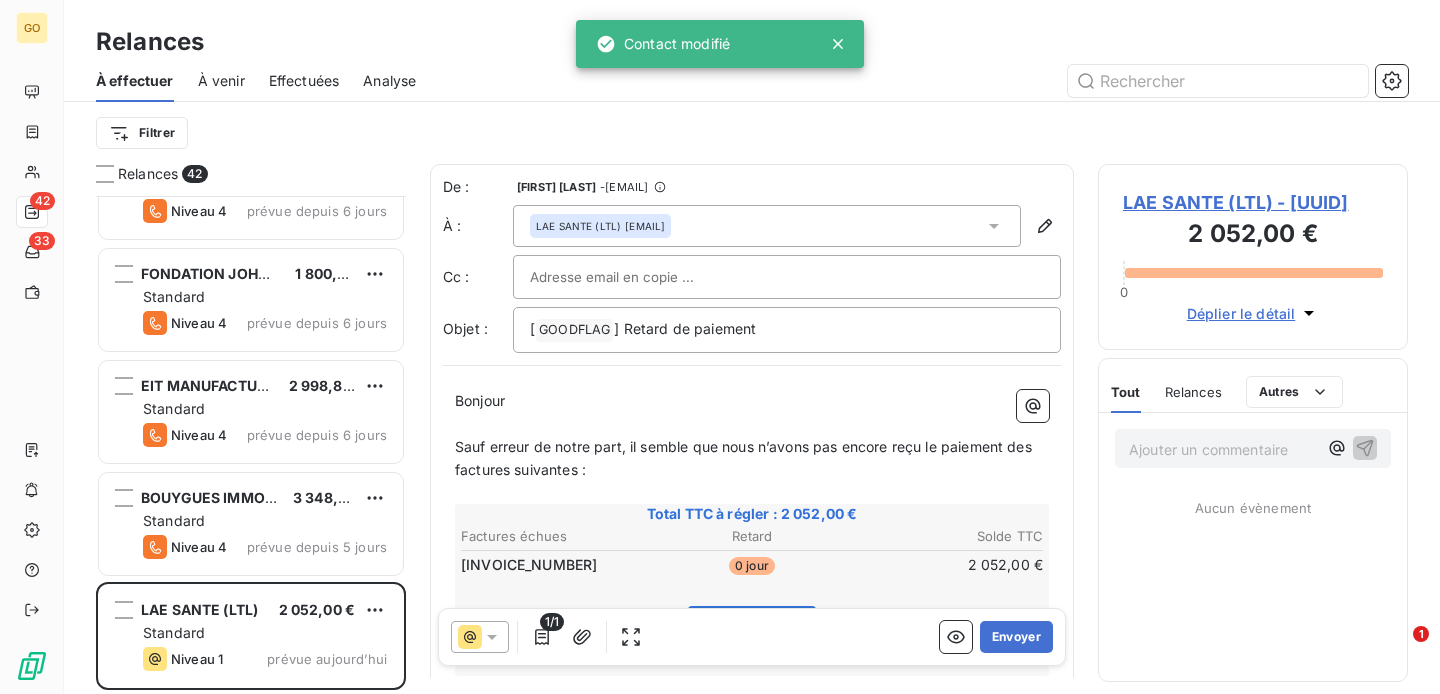 click at bounding box center [637, 277] 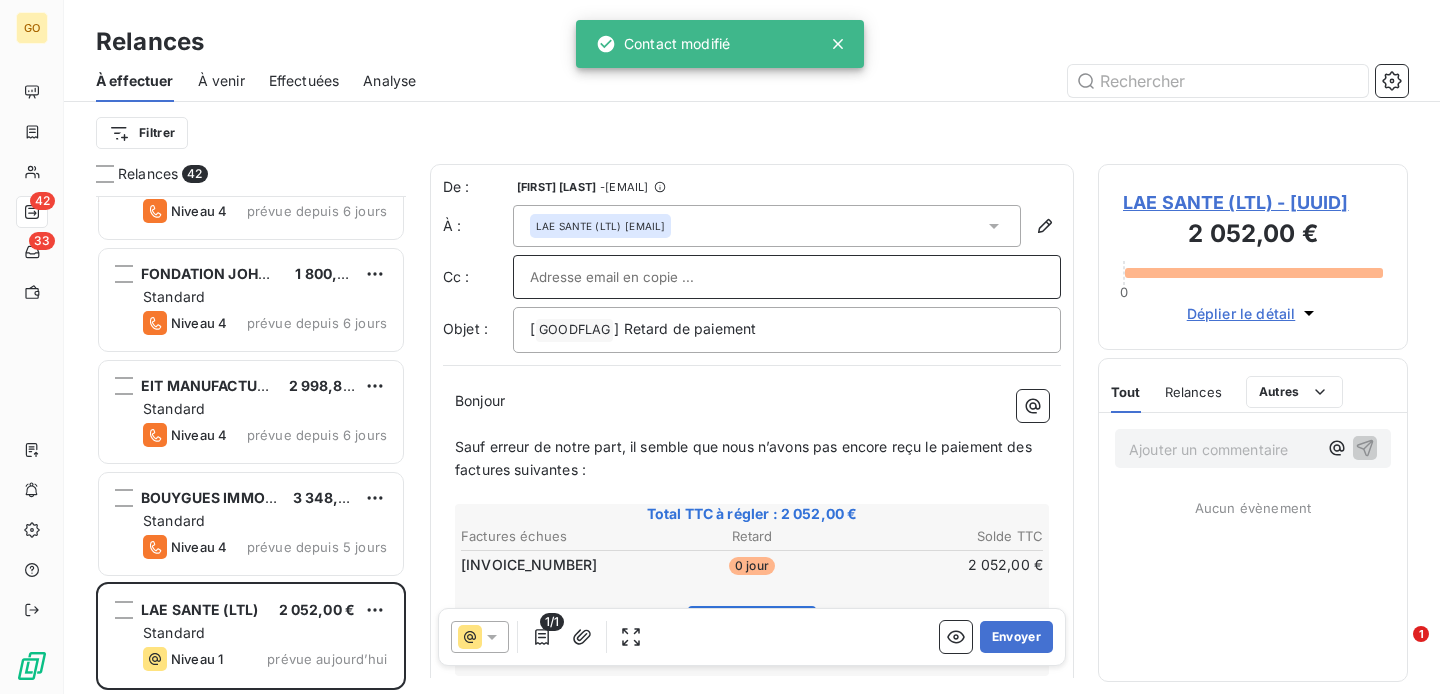 paste on "[EMAIL]" 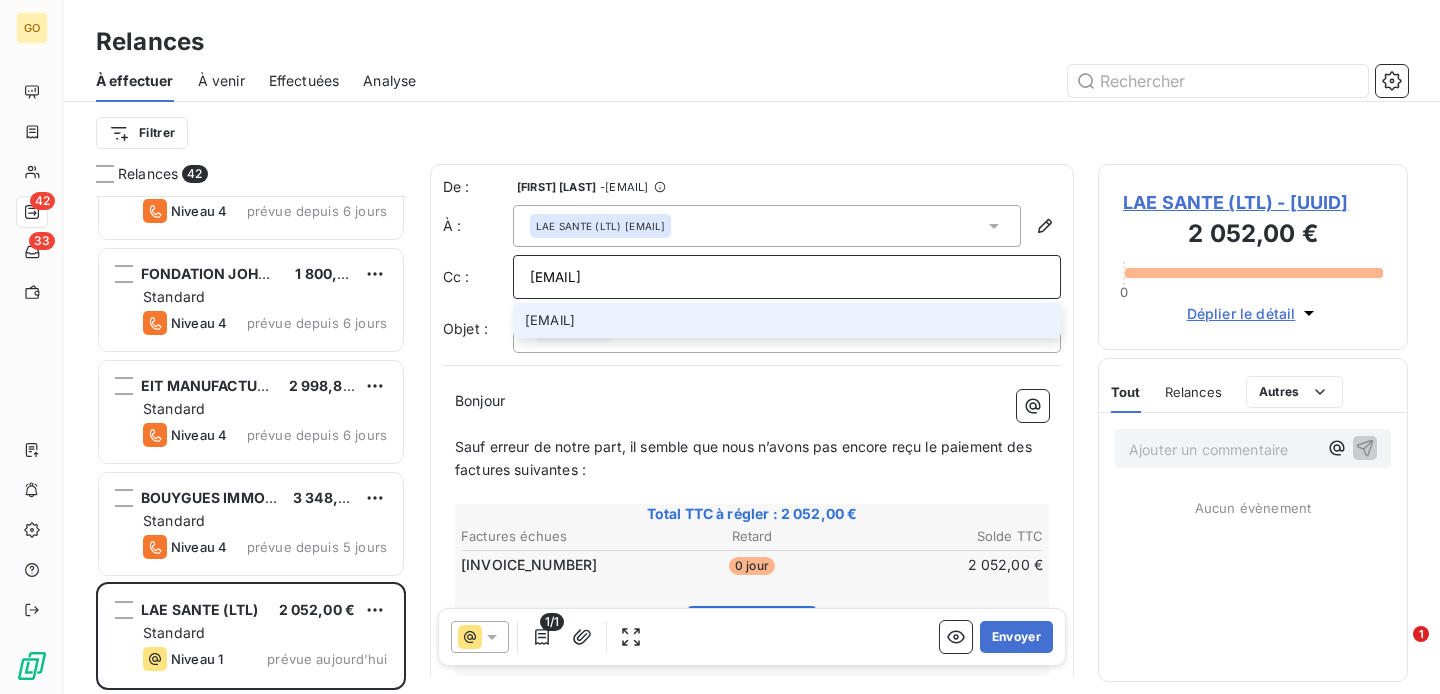 type on "[EMAIL]" 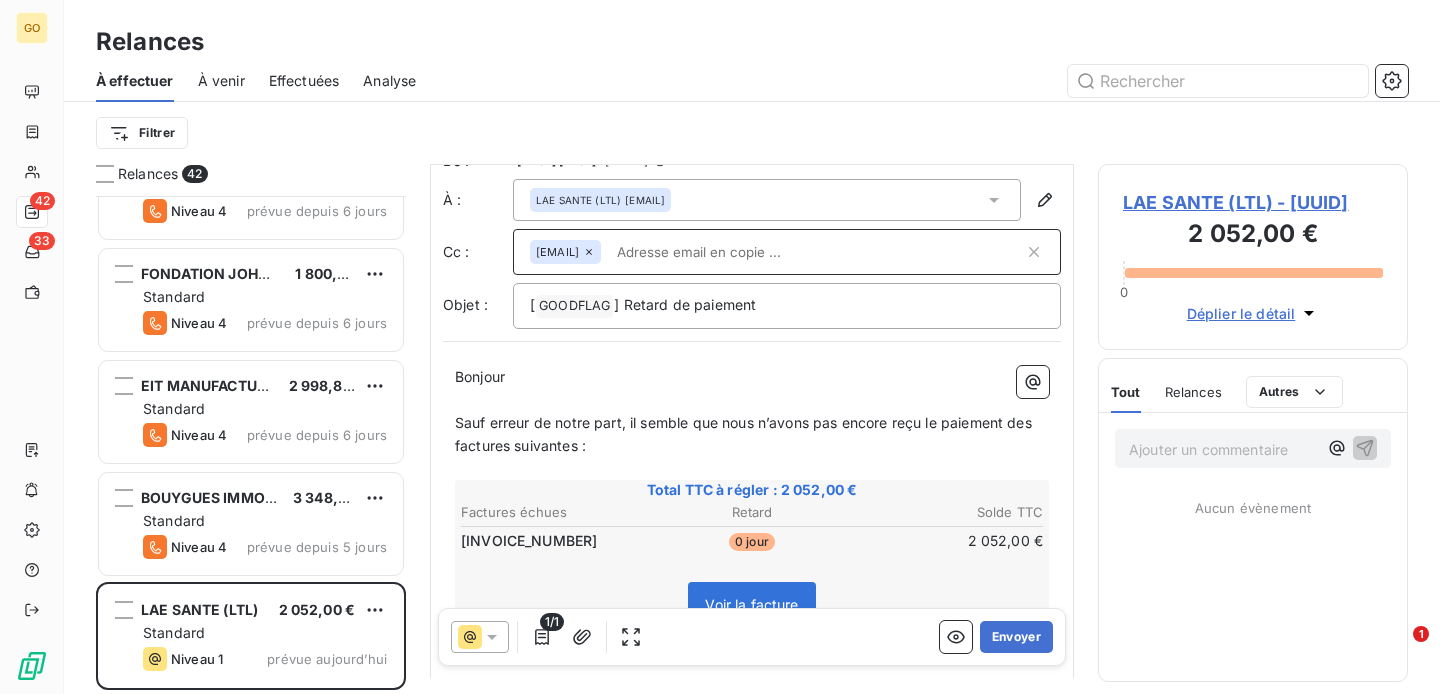 scroll, scrollTop: 25, scrollLeft: 0, axis: vertical 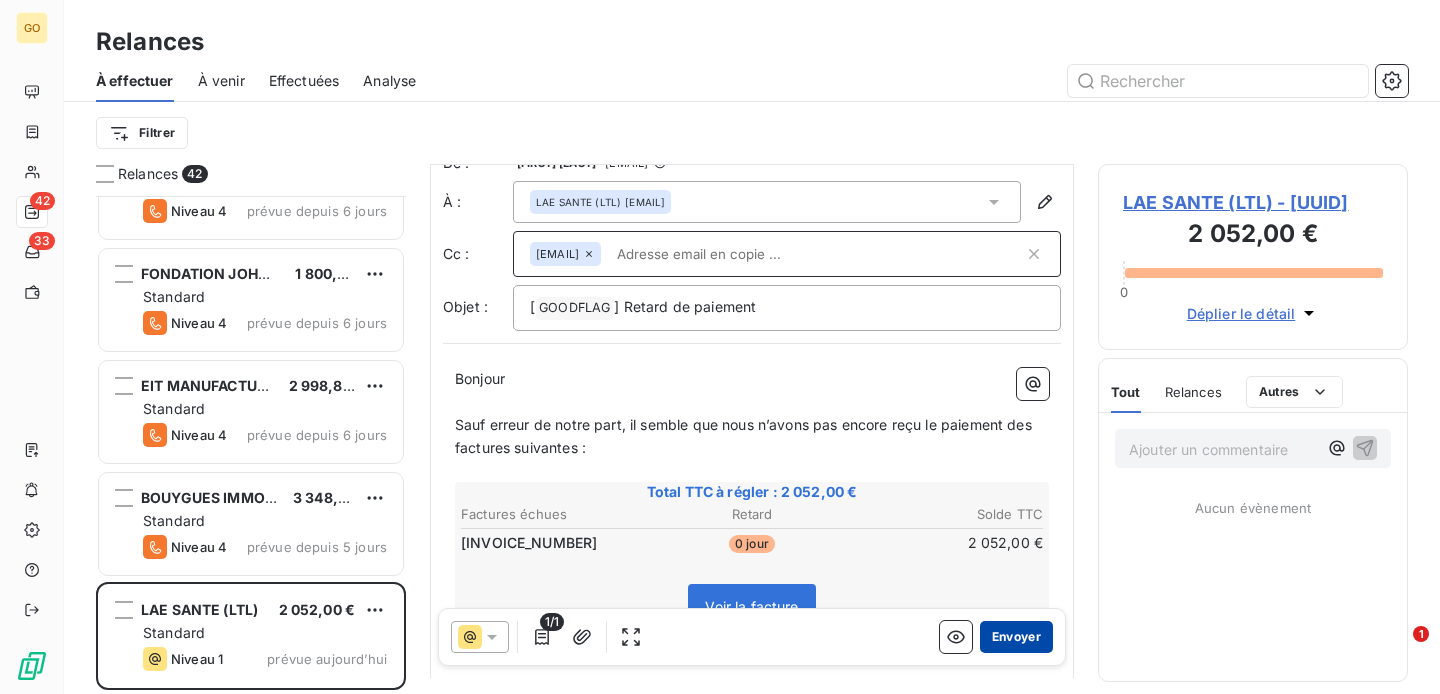 click on "Envoyer" at bounding box center (1016, 637) 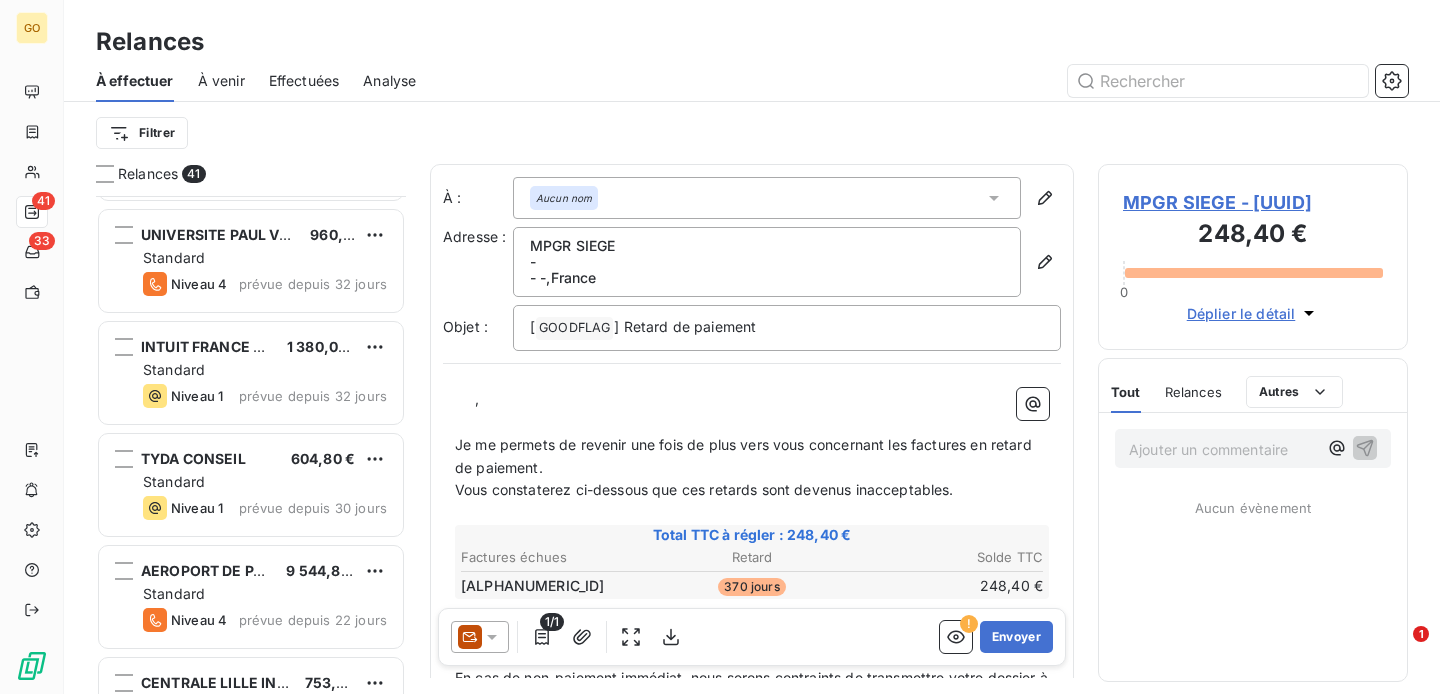 scroll, scrollTop: 1318, scrollLeft: 0, axis: vertical 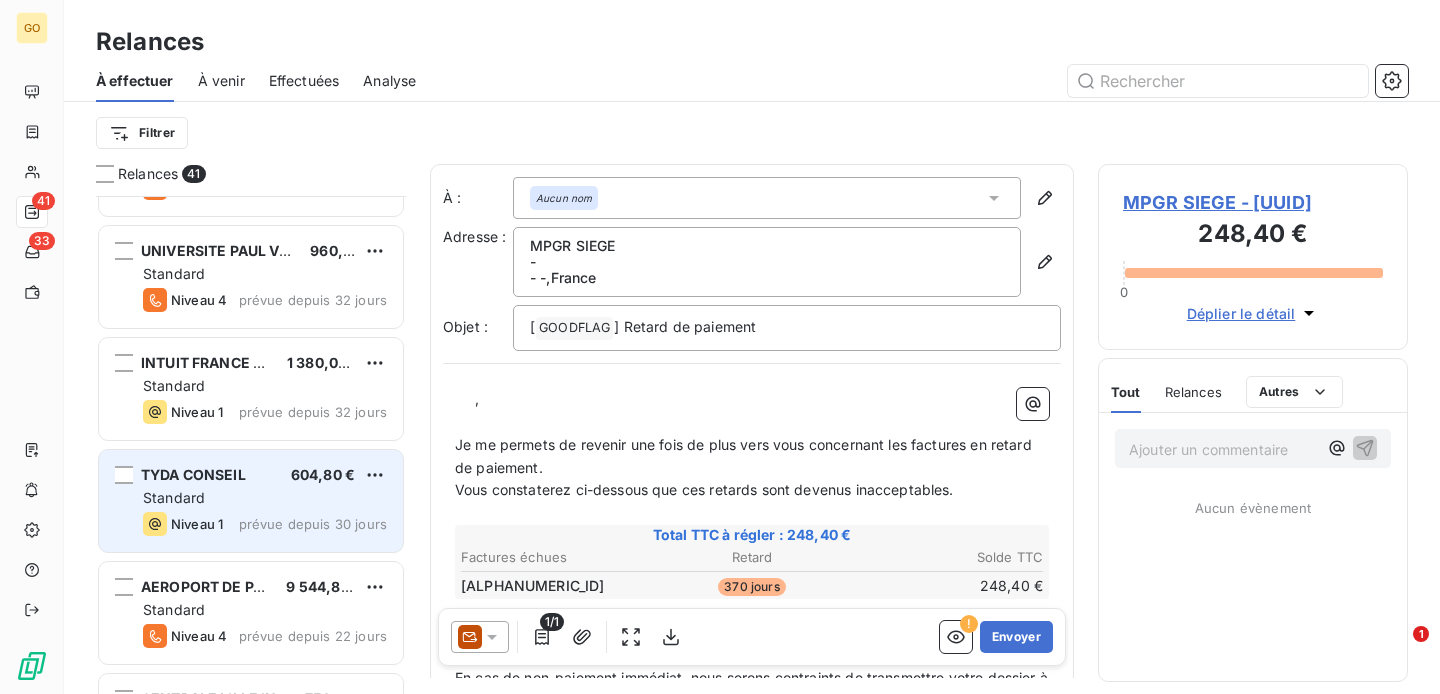 click on "Standard" at bounding box center [265, 498] 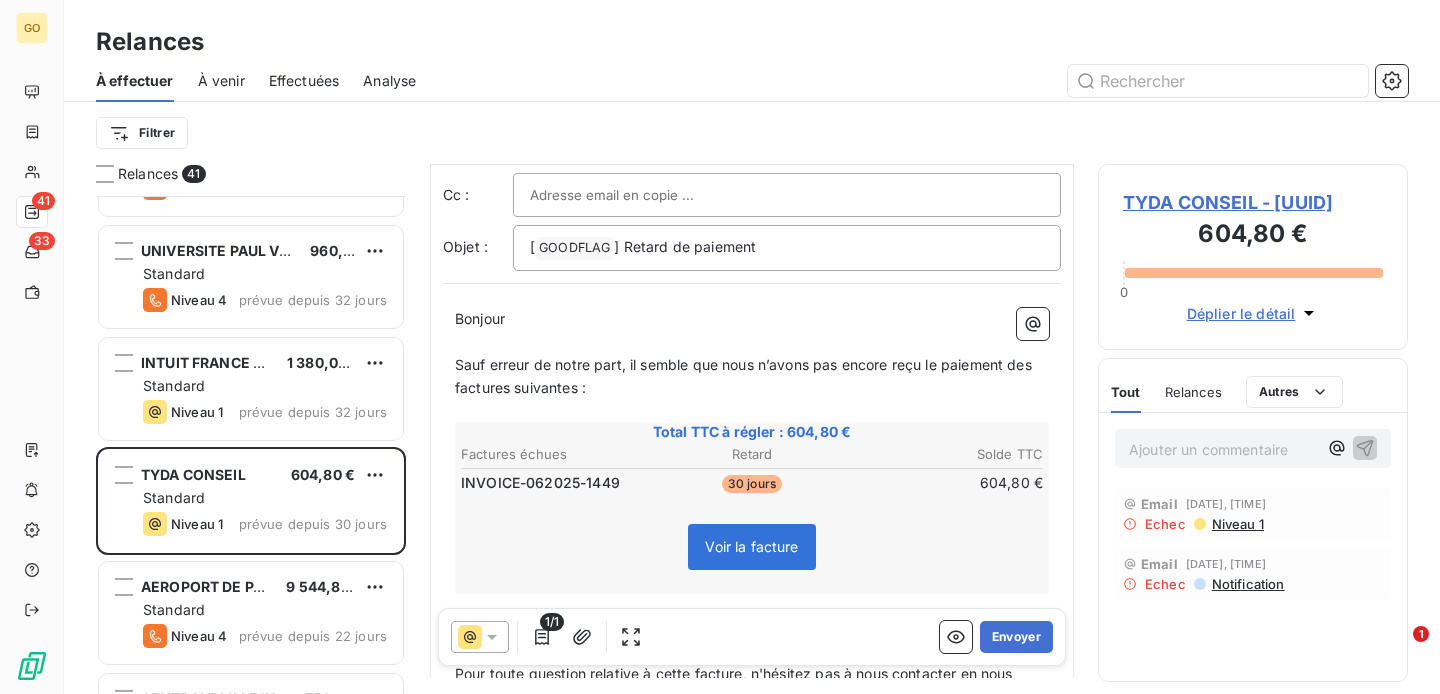 scroll, scrollTop: 223, scrollLeft: 0, axis: vertical 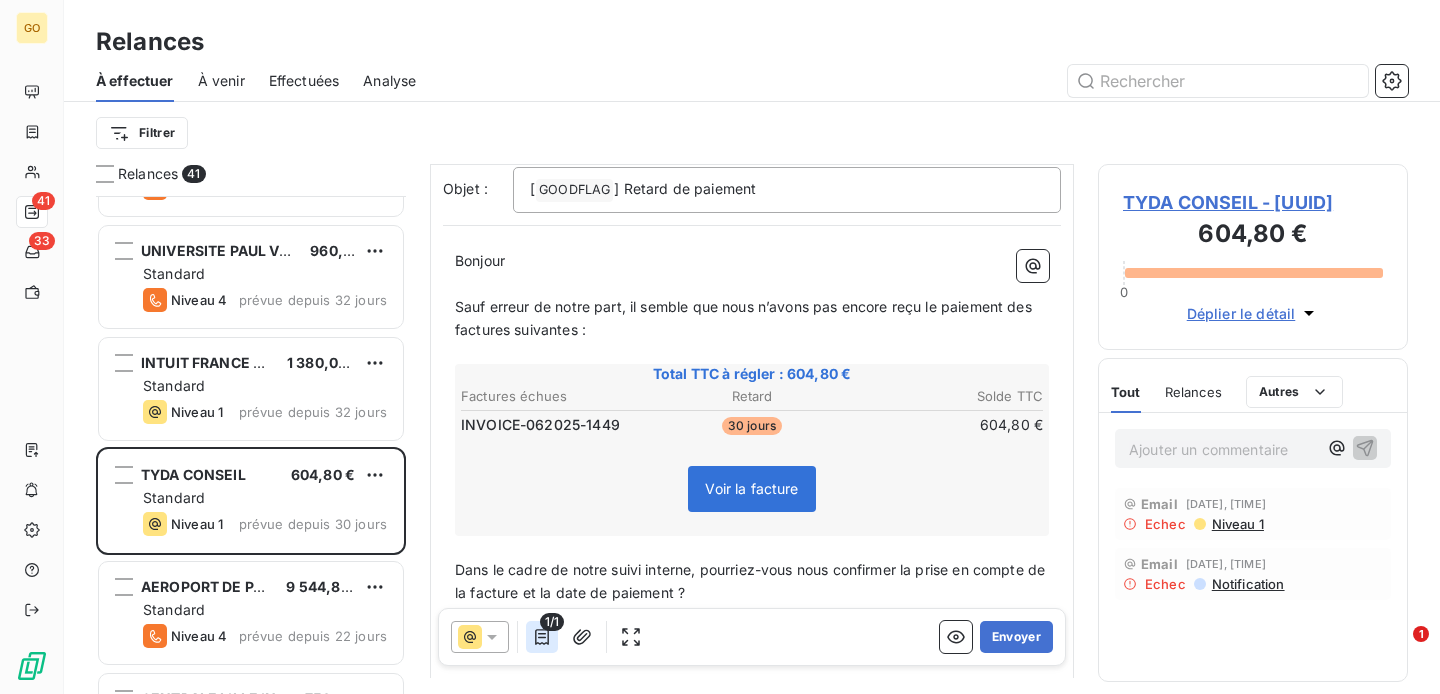 click 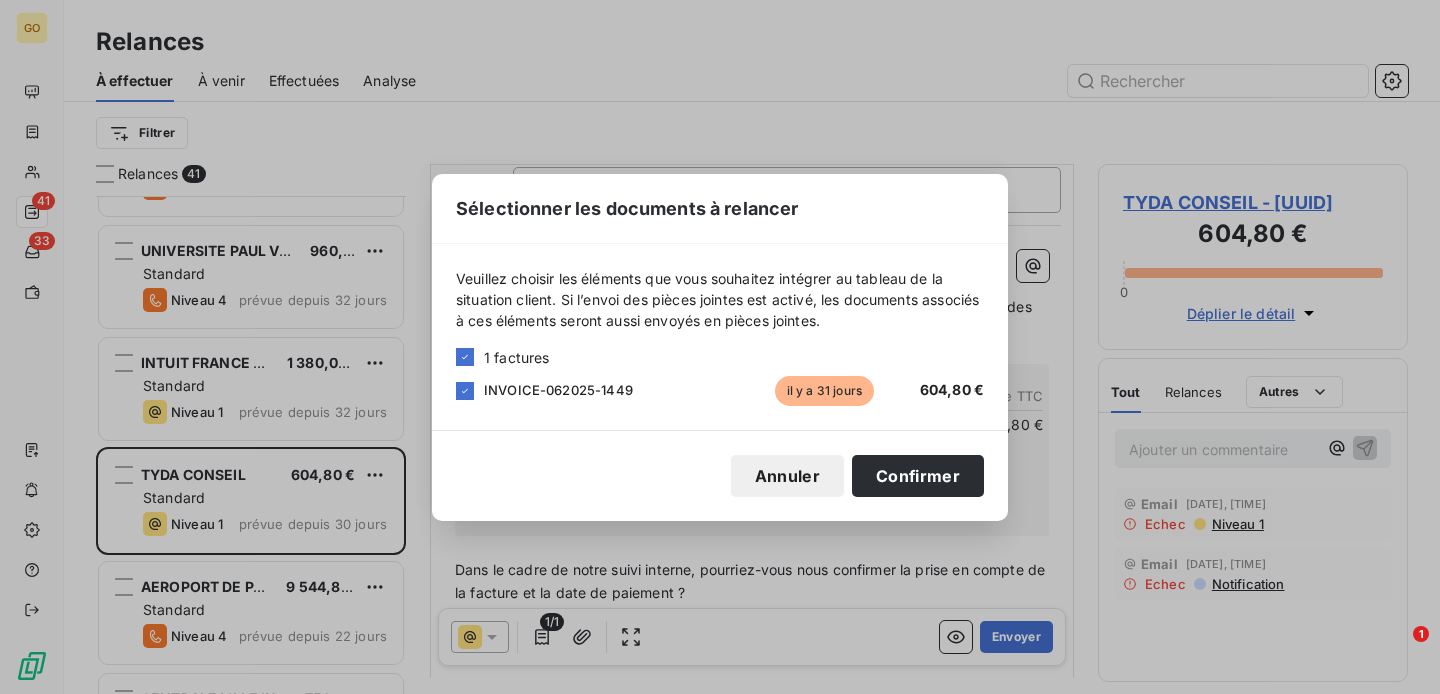 click on "INVOICE-062025-1449" at bounding box center [558, 390] 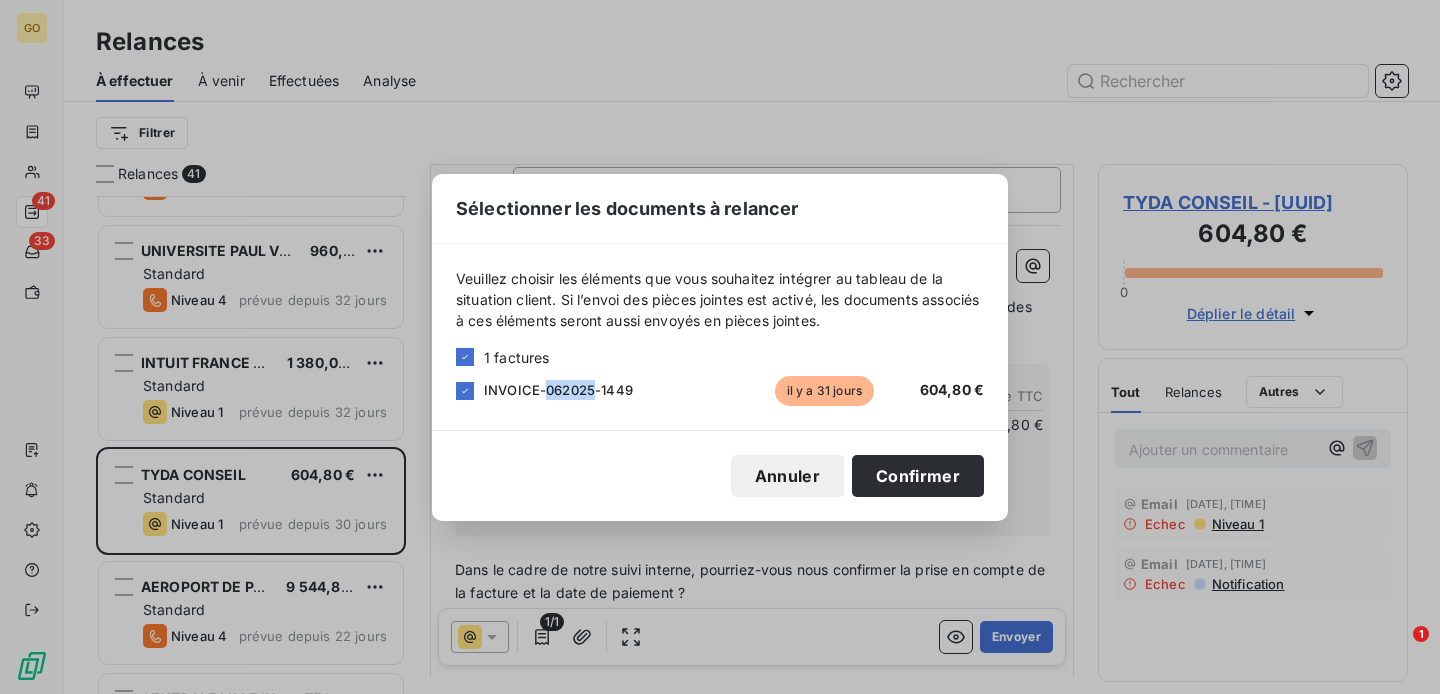 click on "INVOICE-062025-1449" at bounding box center [558, 390] 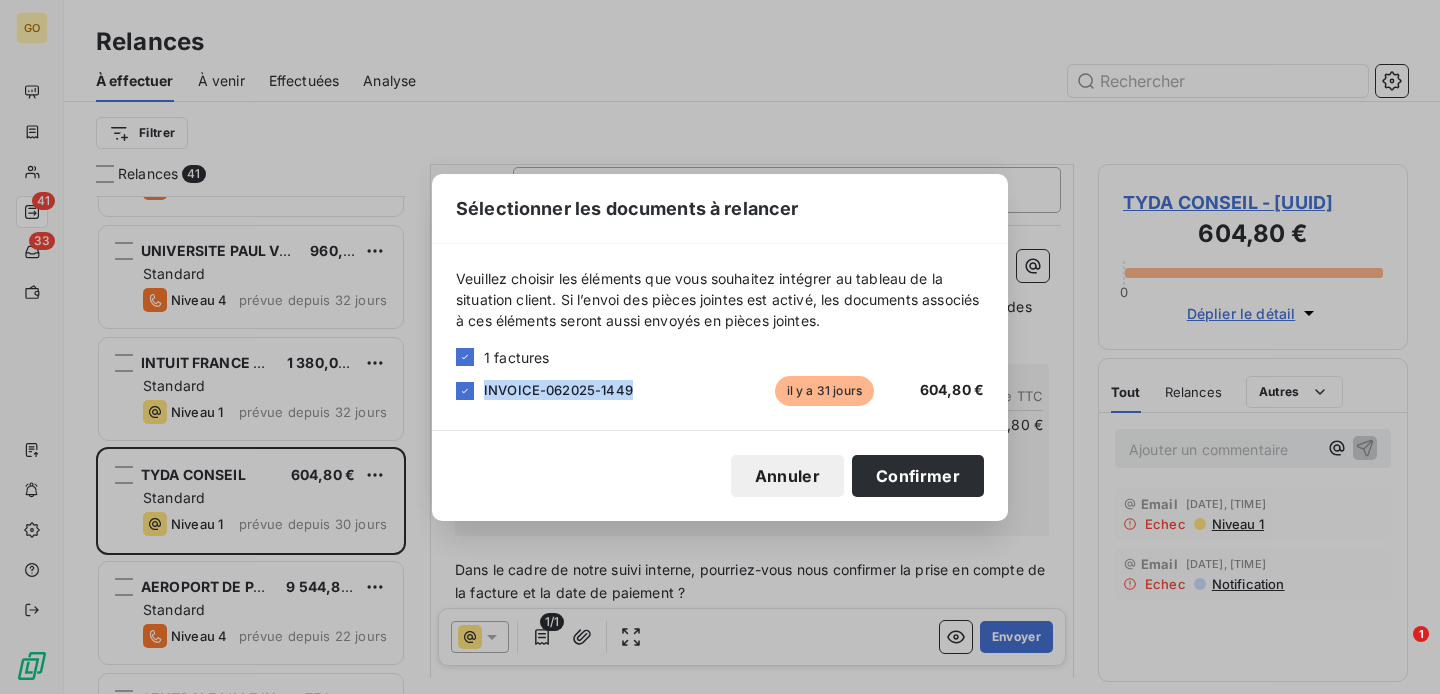 copy on "INVOICE-062025-1449" 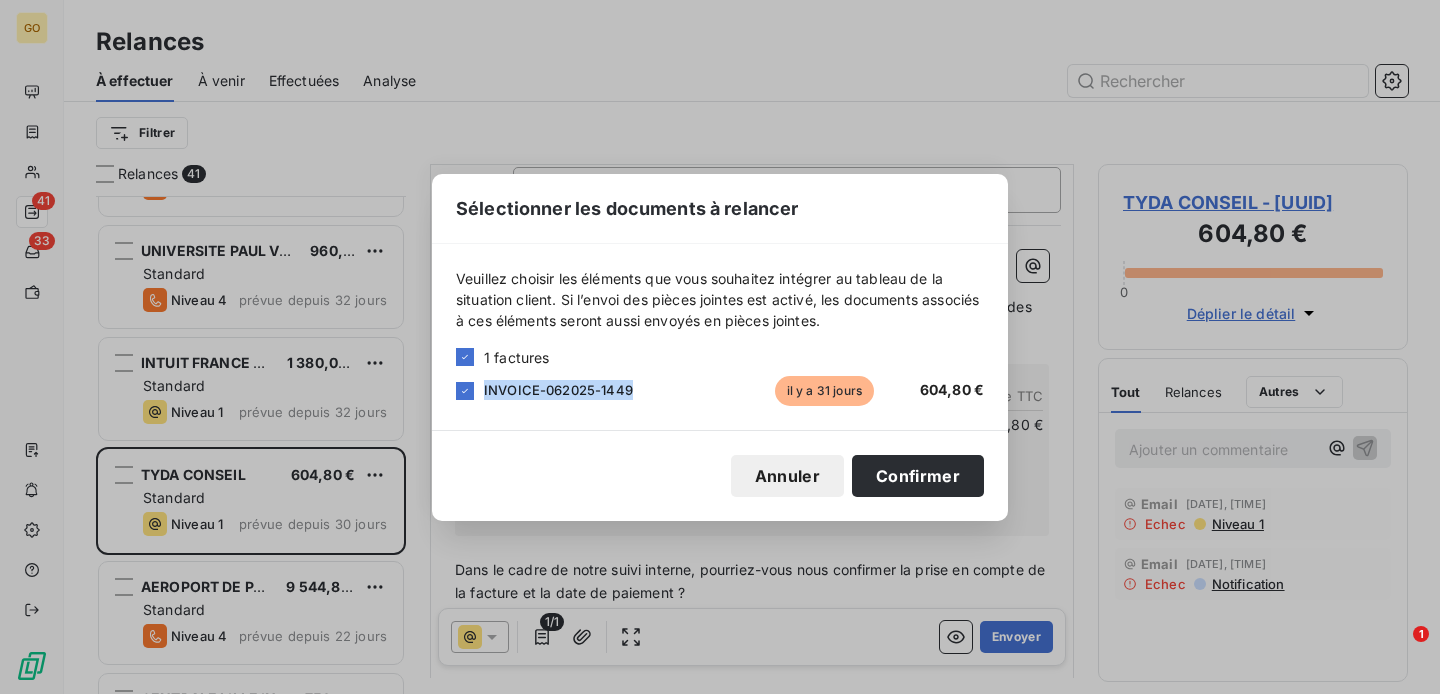 click on "Annuler" at bounding box center [787, 476] 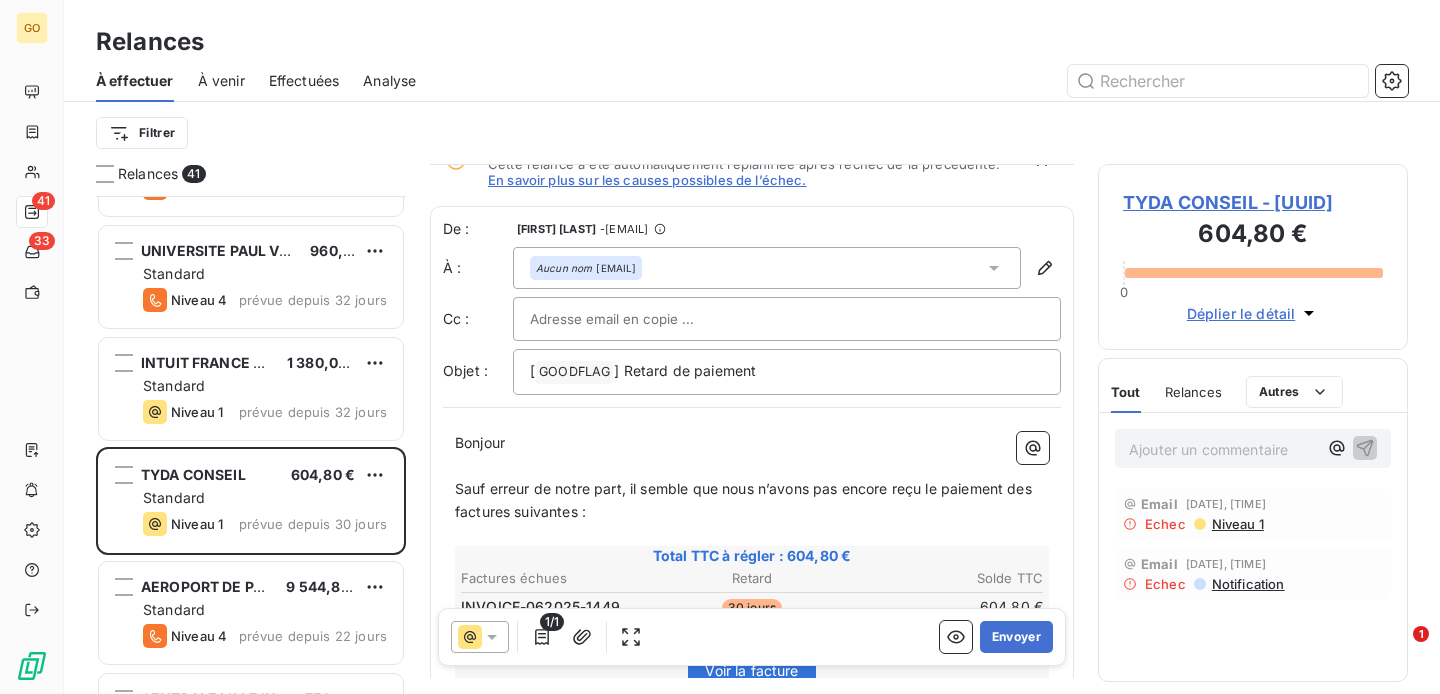 scroll, scrollTop: 5, scrollLeft: 0, axis: vertical 